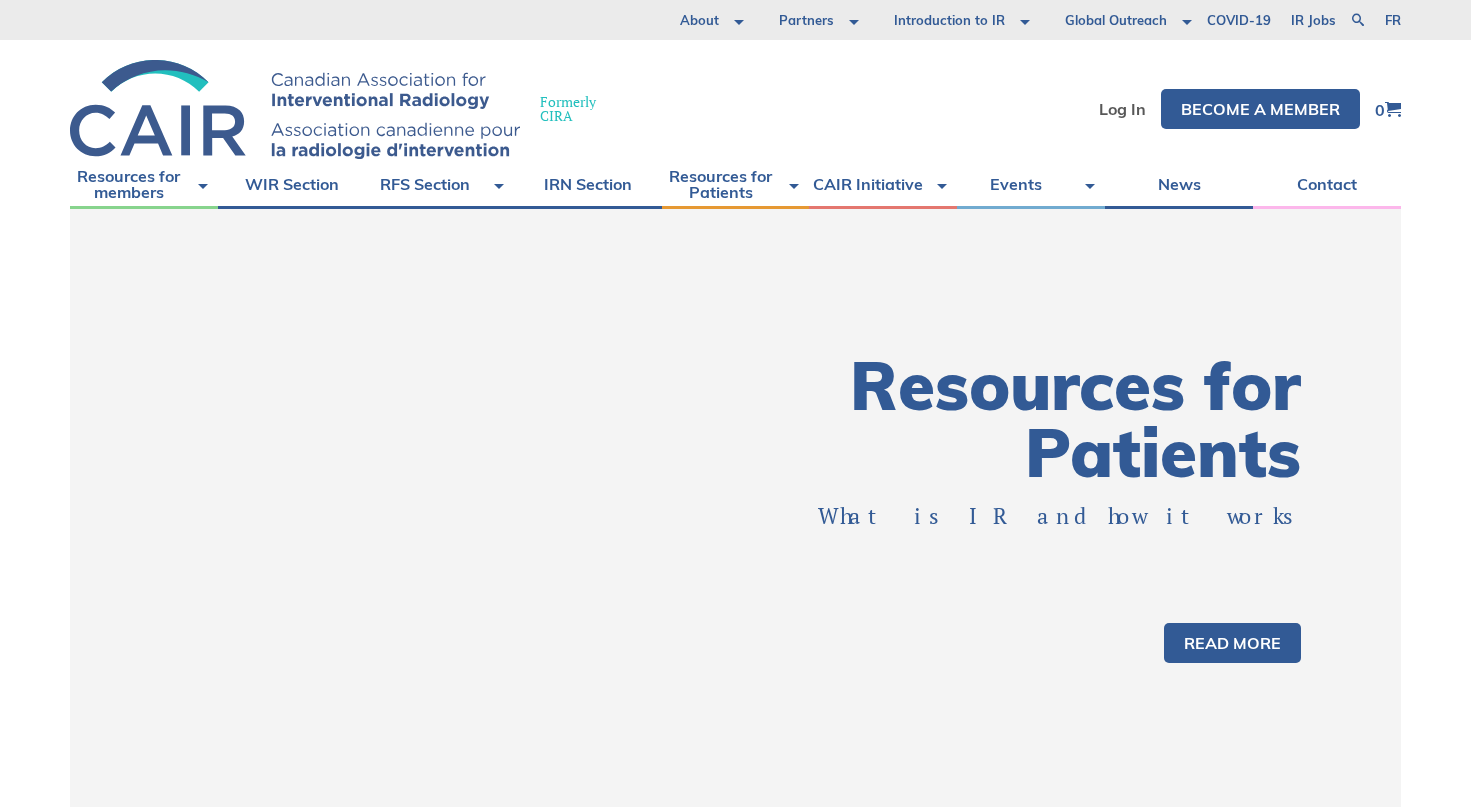 scroll, scrollTop: 0, scrollLeft: 0, axis: both 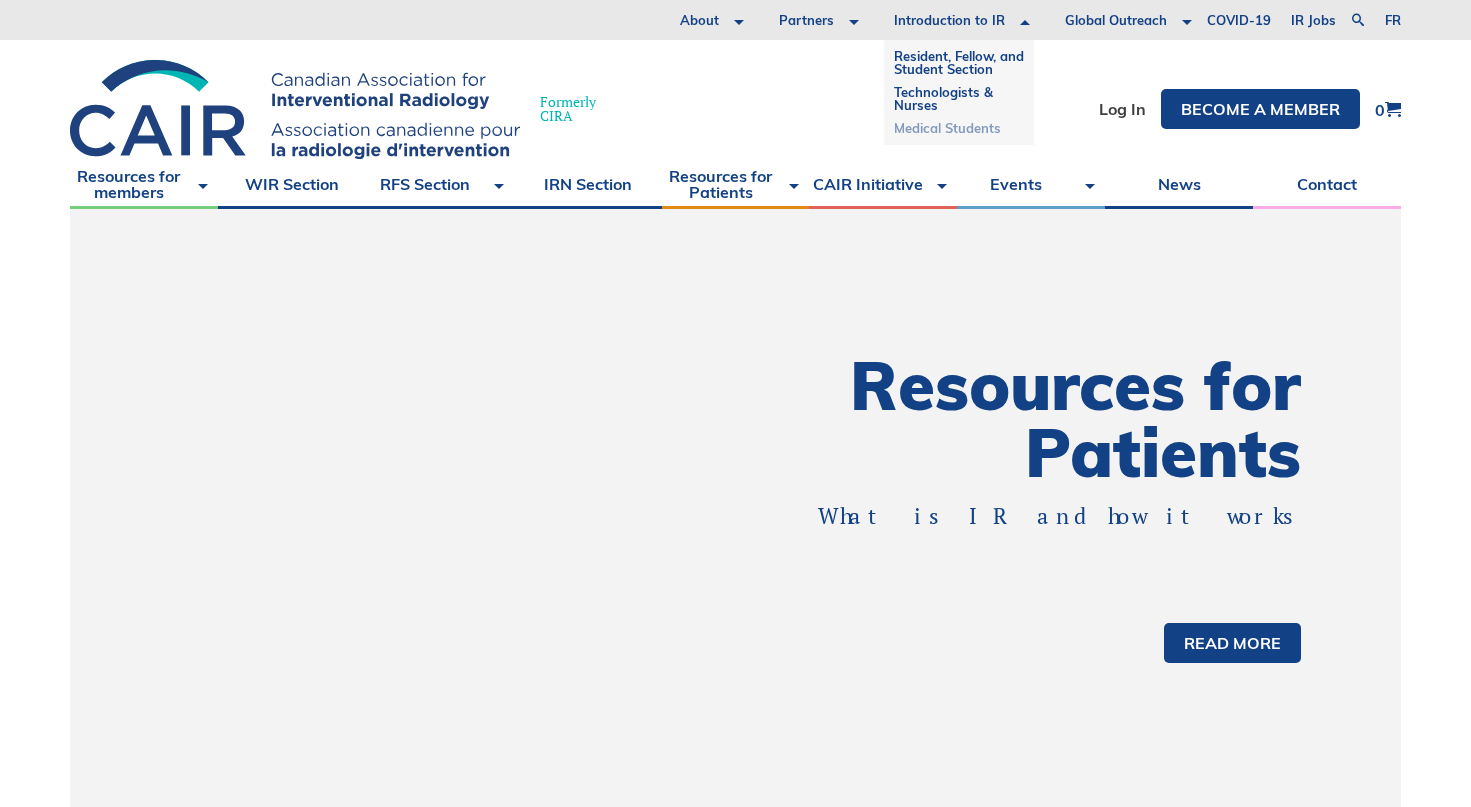 click on "Medical Students" at bounding box center (959, 128) 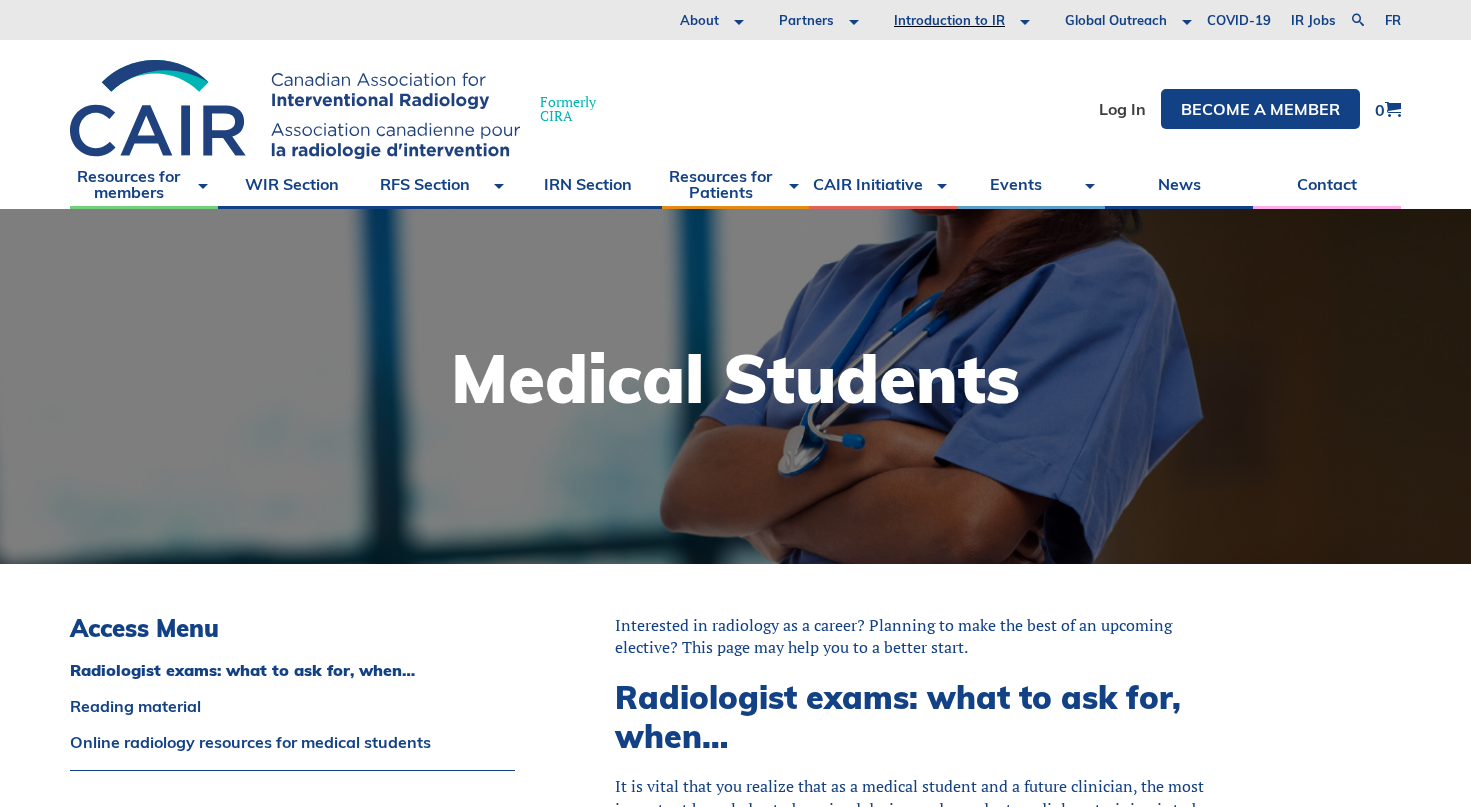scroll, scrollTop: 0, scrollLeft: 0, axis: both 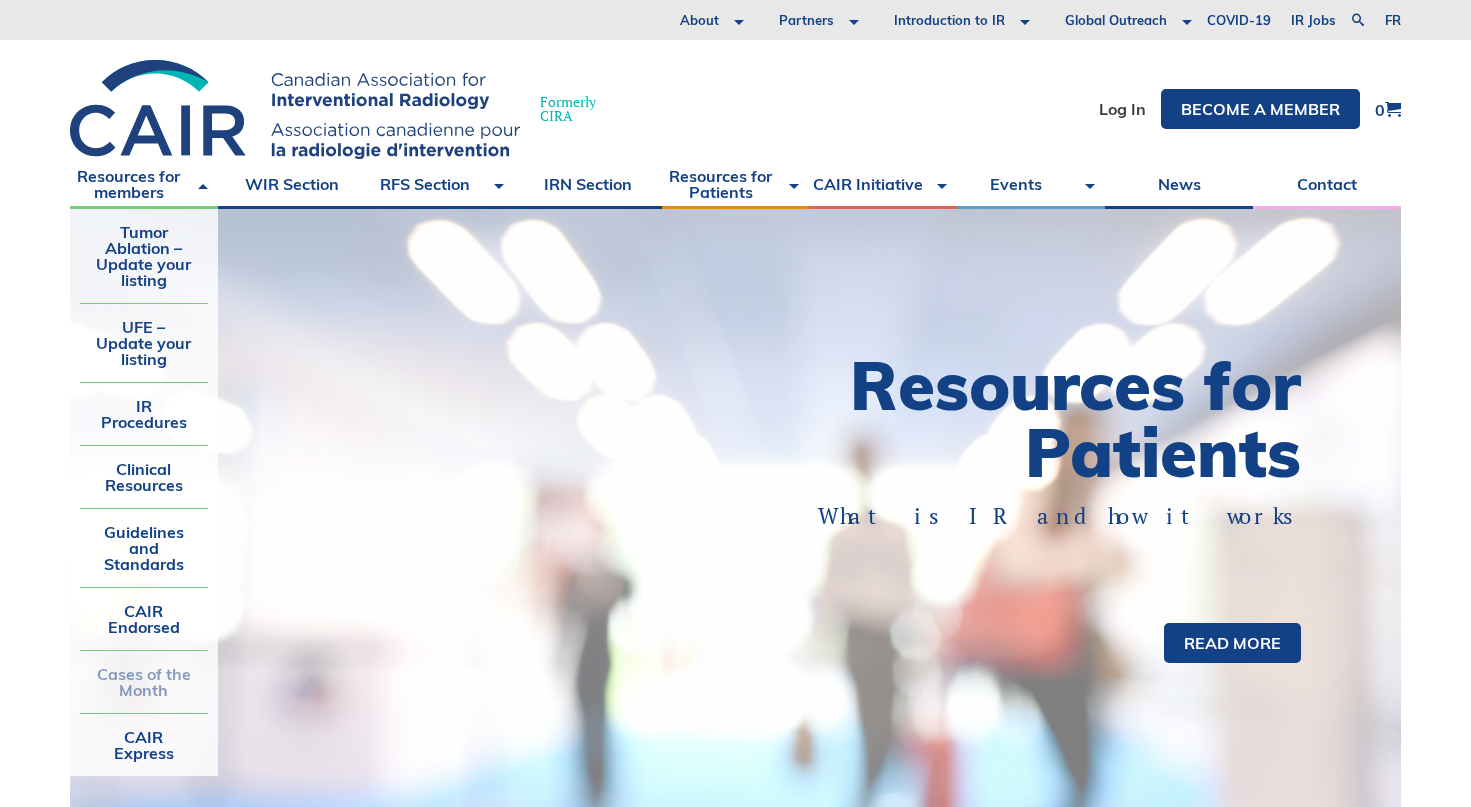 click on "Cases of the Month" at bounding box center (144, 682) 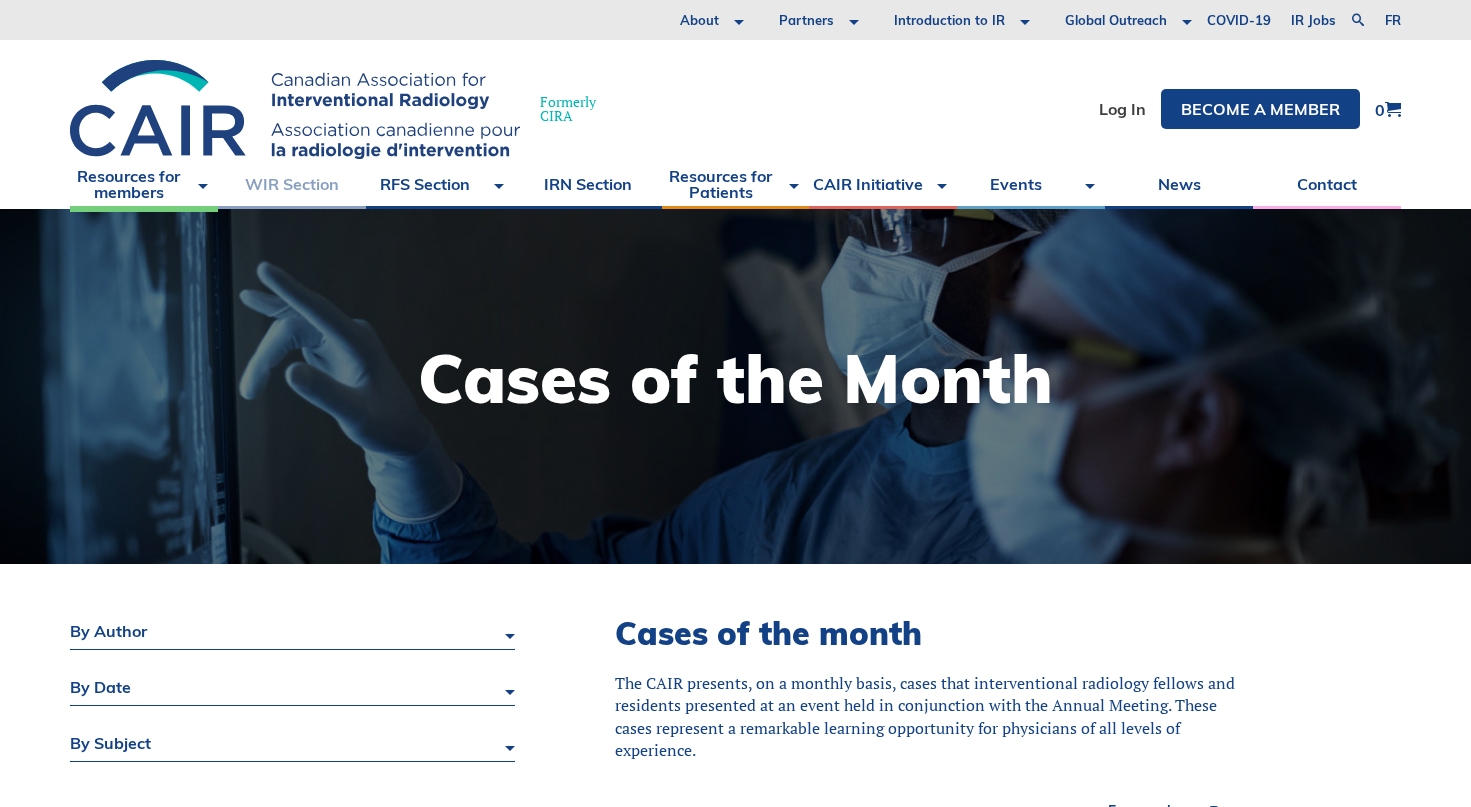 scroll, scrollTop: 0, scrollLeft: 0, axis: both 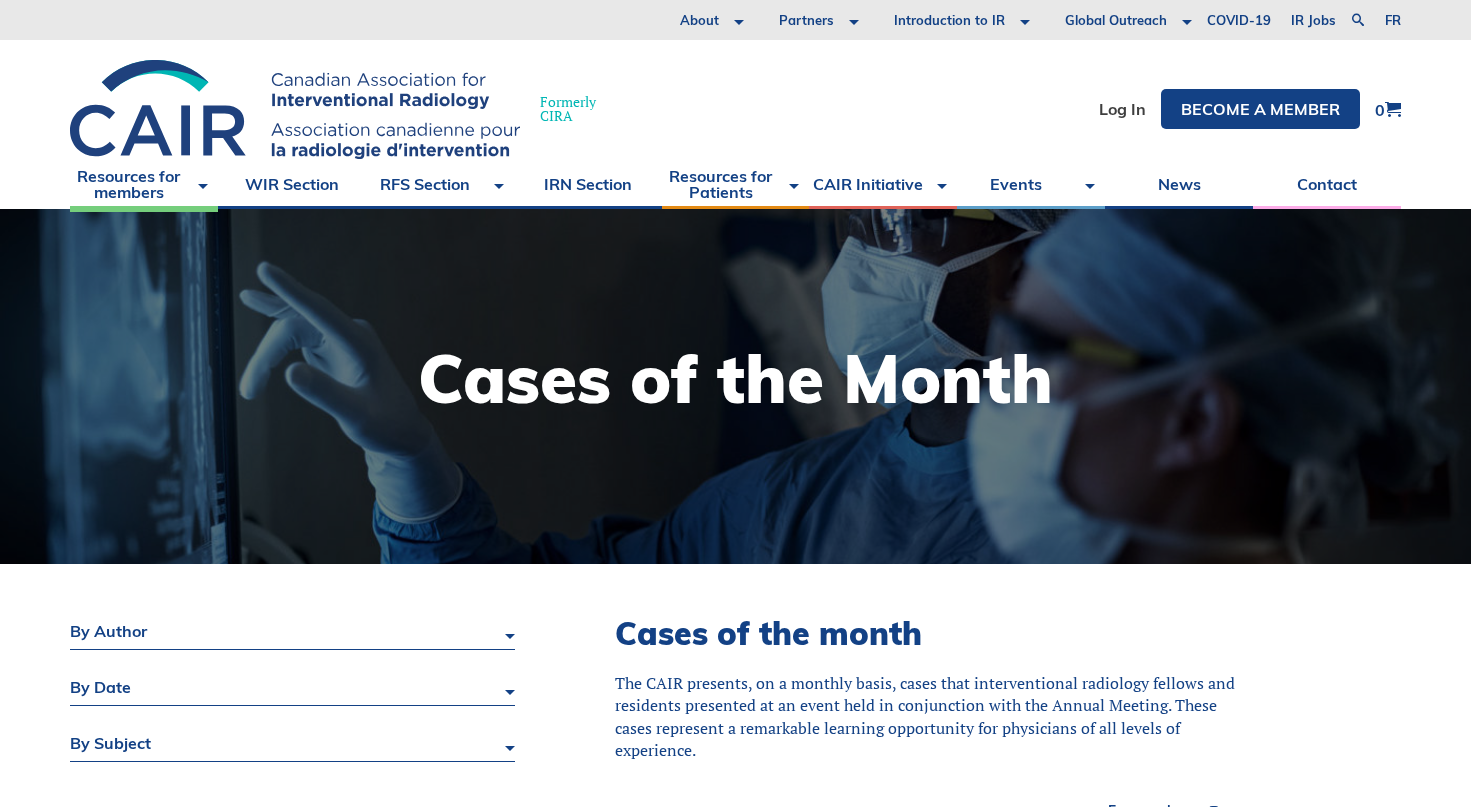 click on "Cases of the Month" at bounding box center [735, 378] 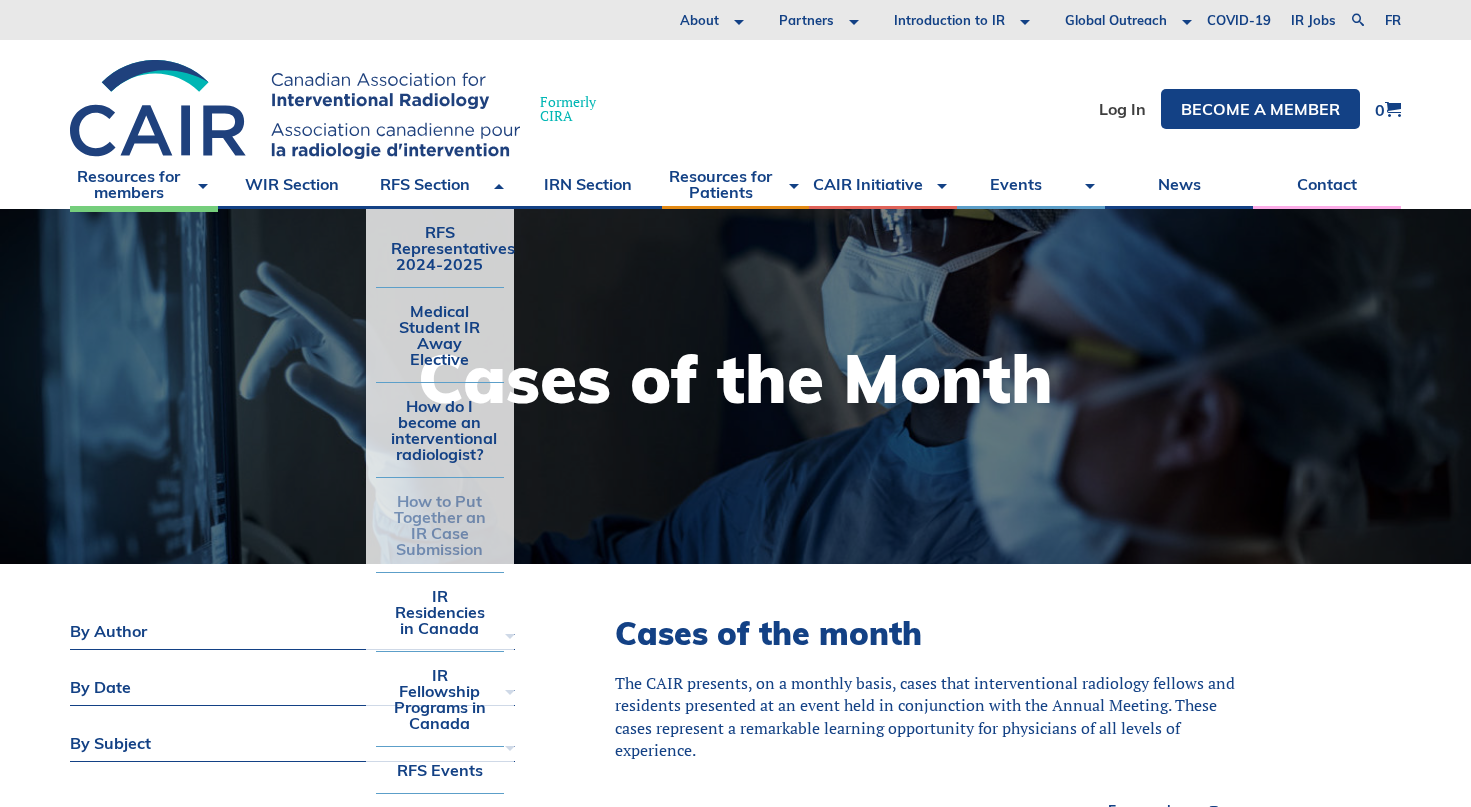 click on "How to Put Together an IR Case Submission" at bounding box center [440, 525] 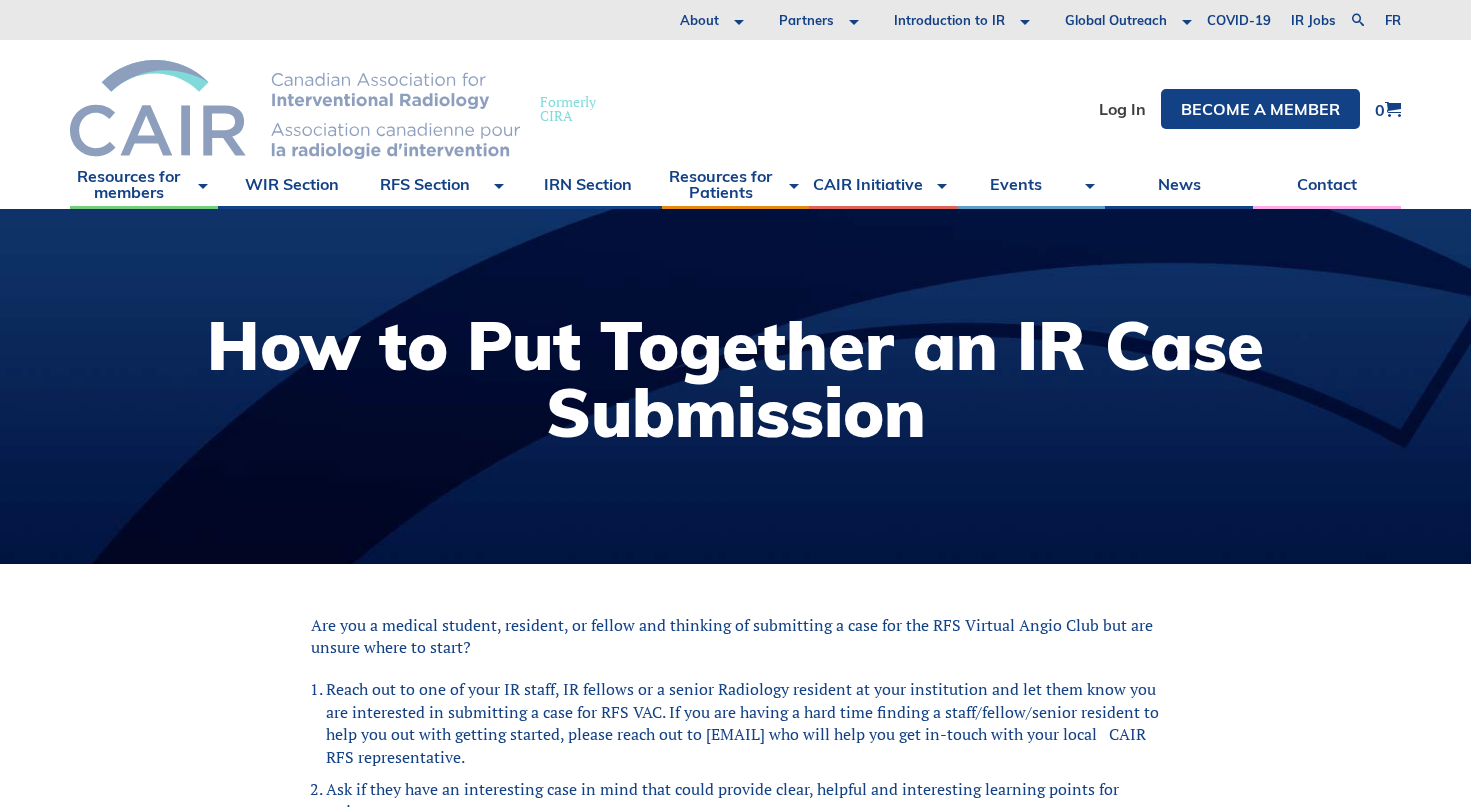 scroll, scrollTop: 0, scrollLeft: 0, axis: both 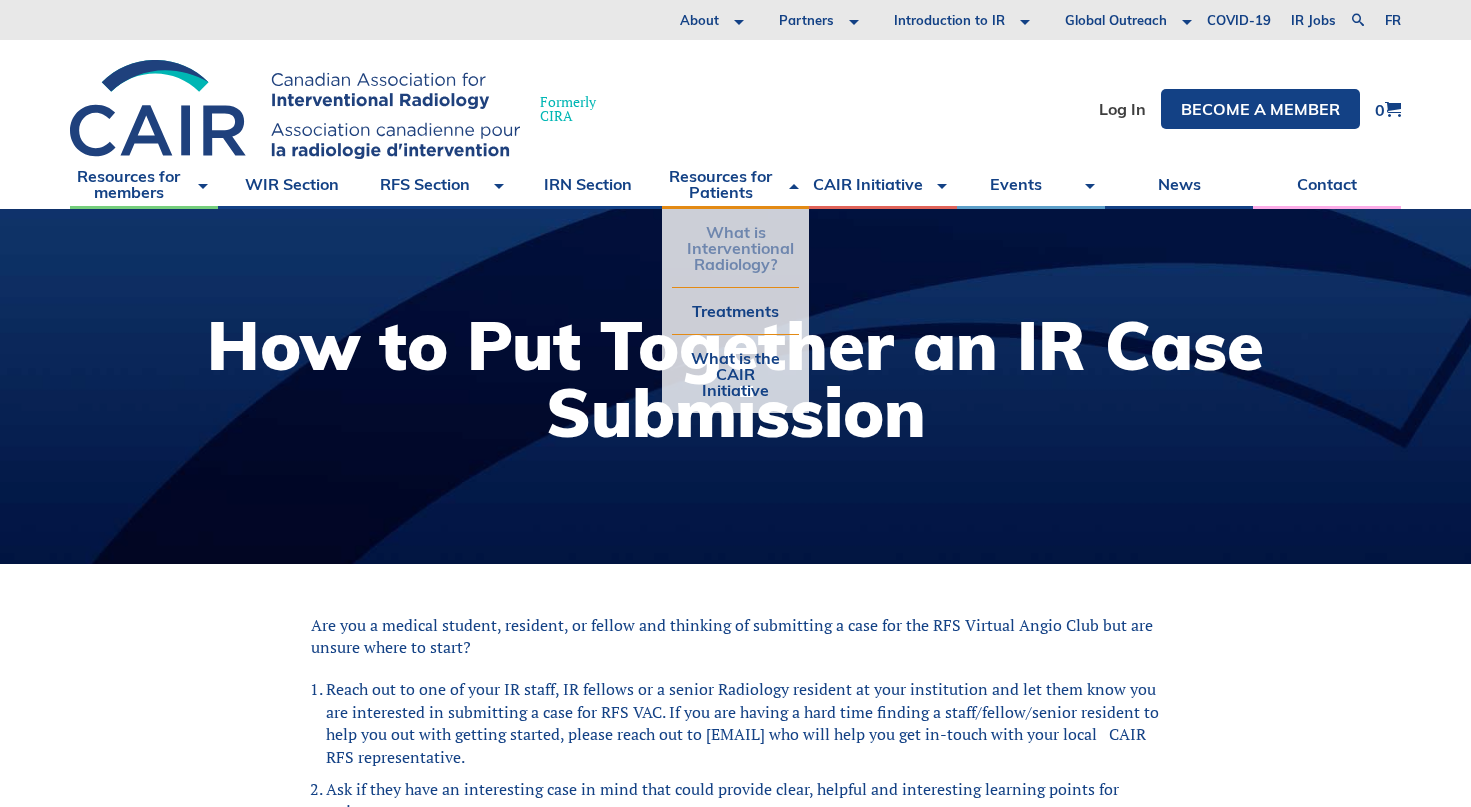 click on "What is Interventional Radiology?" at bounding box center (736, 248) 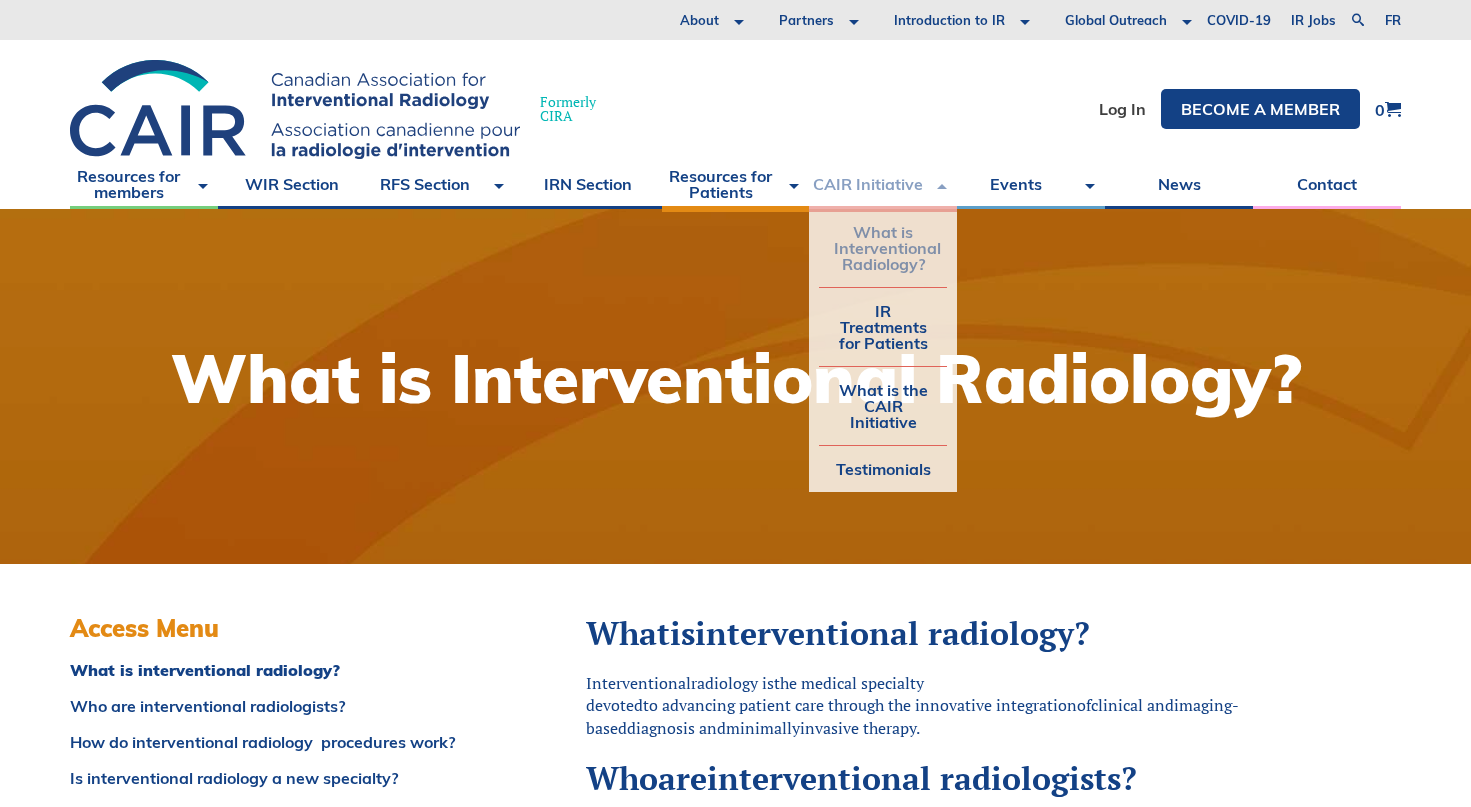 scroll, scrollTop: 0, scrollLeft: 0, axis: both 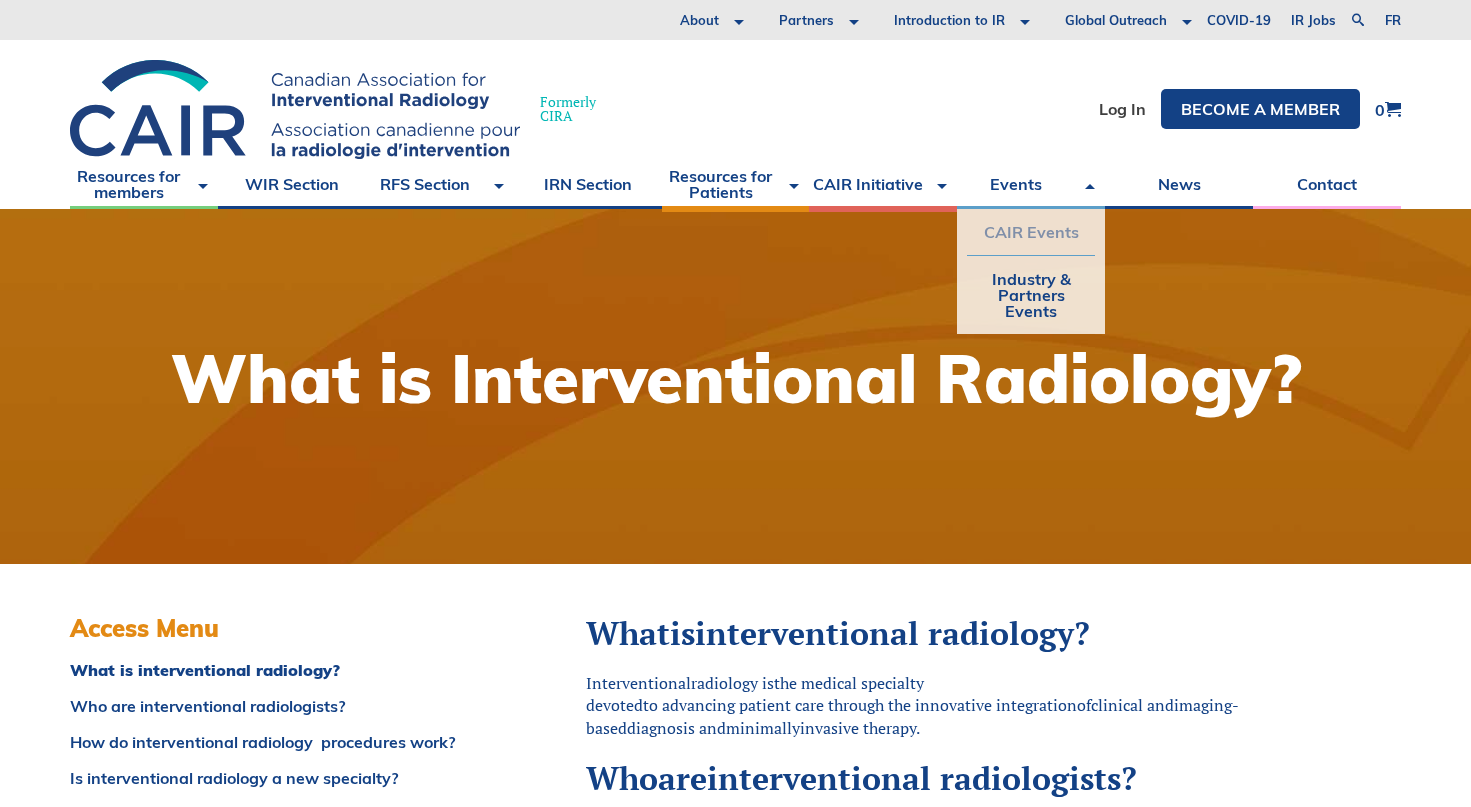 click on "CAIR Events" at bounding box center (1031, 232) 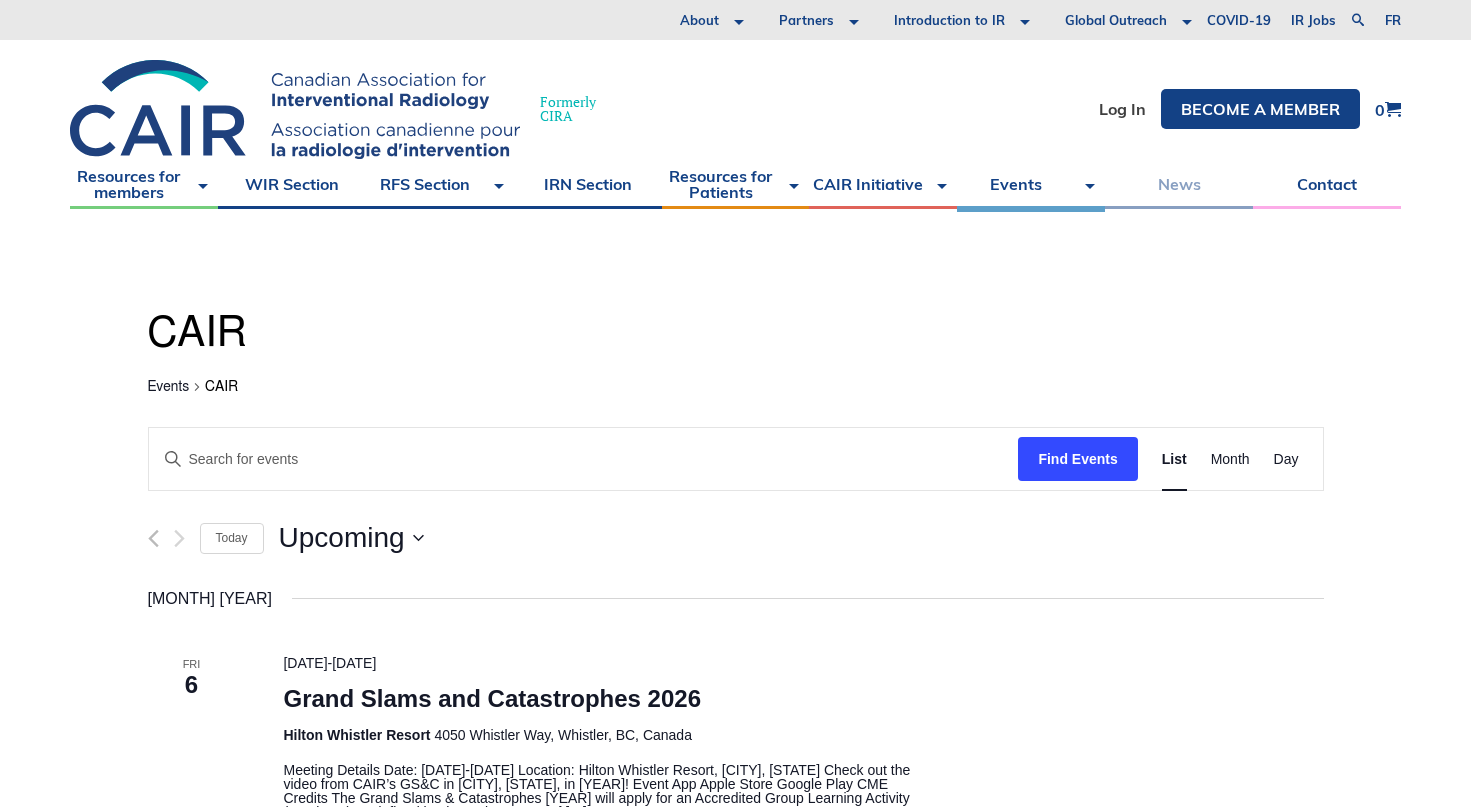 scroll, scrollTop: 0, scrollLeft: 0, axis: both 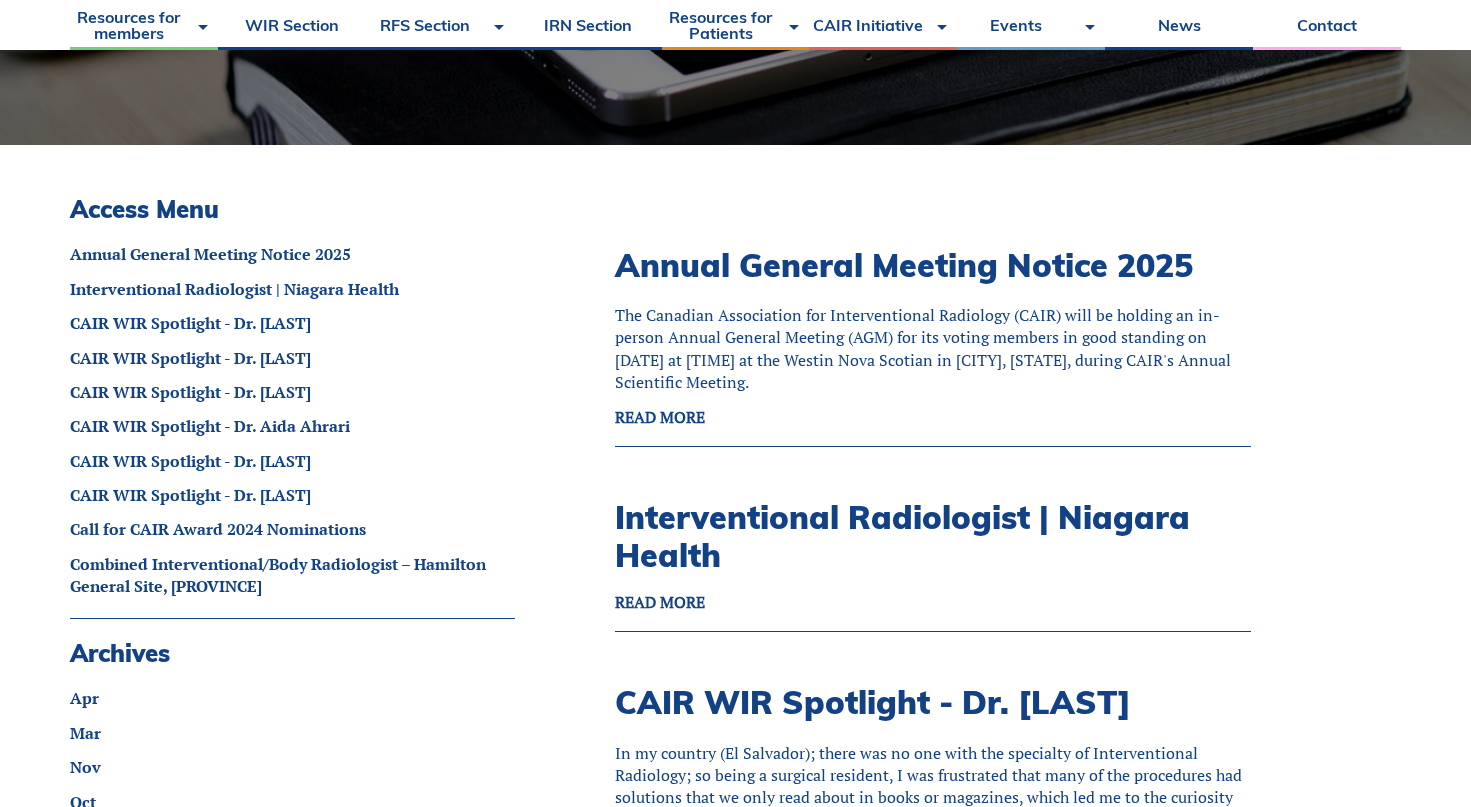 click on "Annual General Meeting Notice 2025" at bounding box center (904, 265) 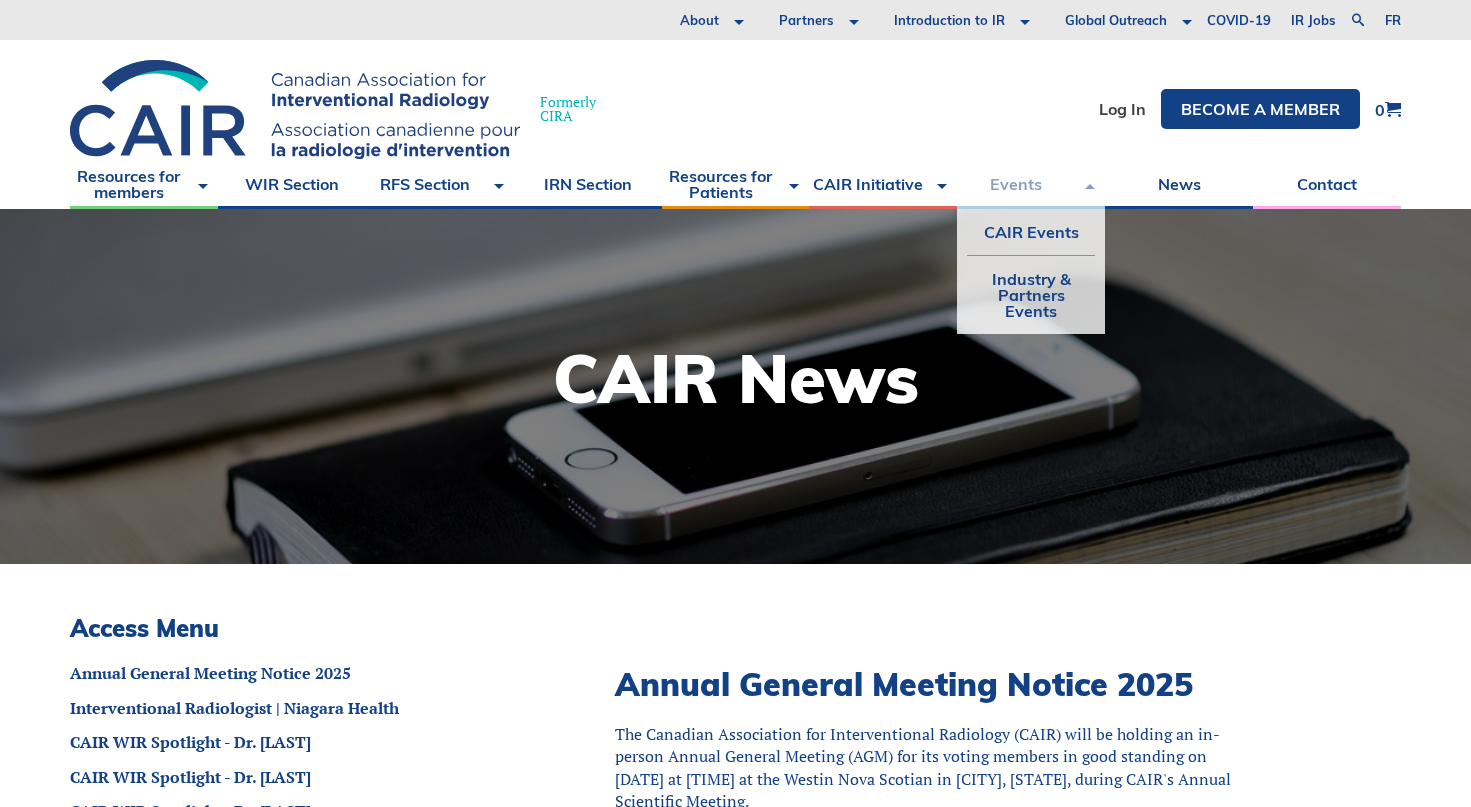 scroll, scrollTop: 0, scrollLeft: 0, axis: both 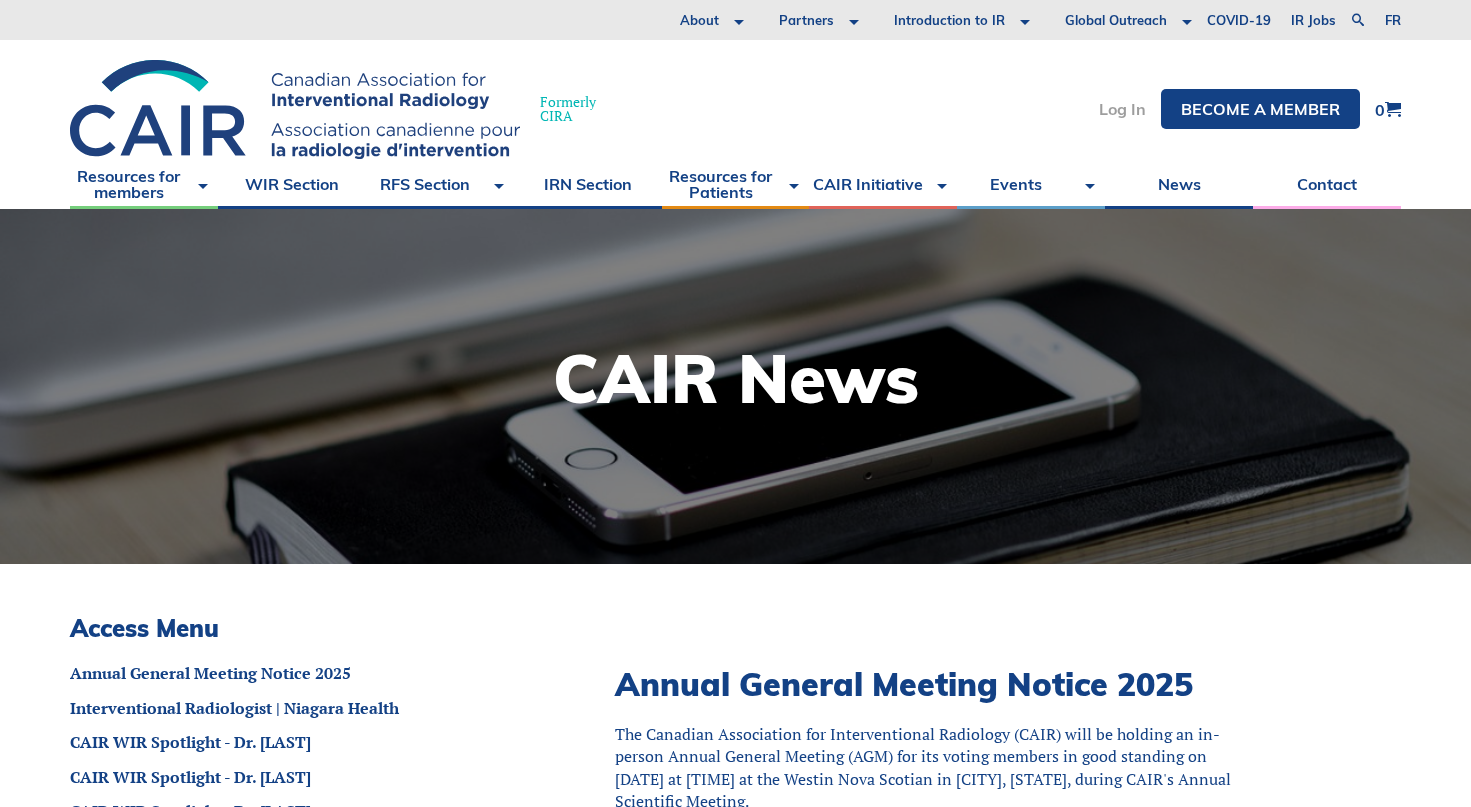 click on "Log In" at bounding box center (1122, 109) 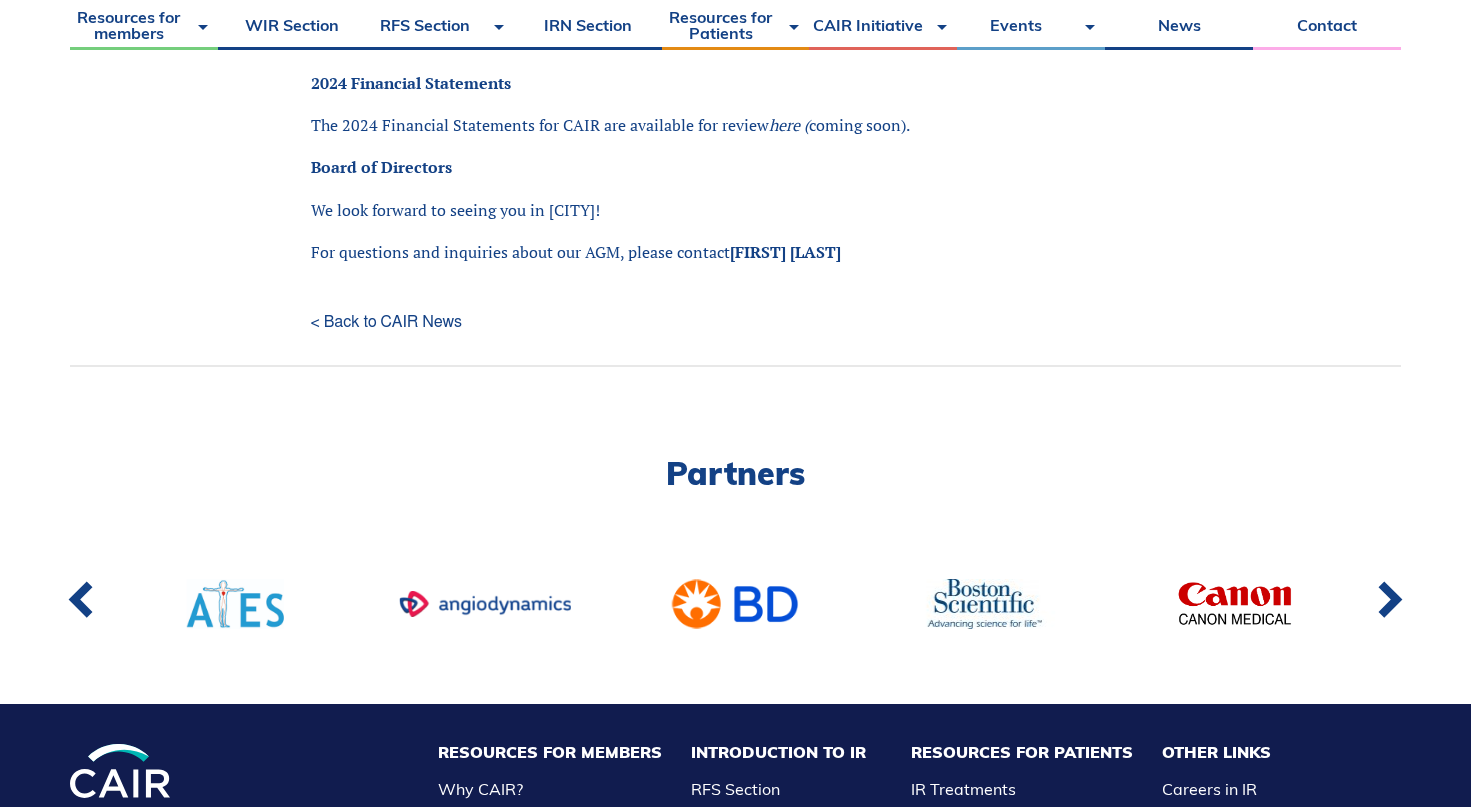 scroll, scrollTop: 610, scrollLeft: 0, axis: vertical 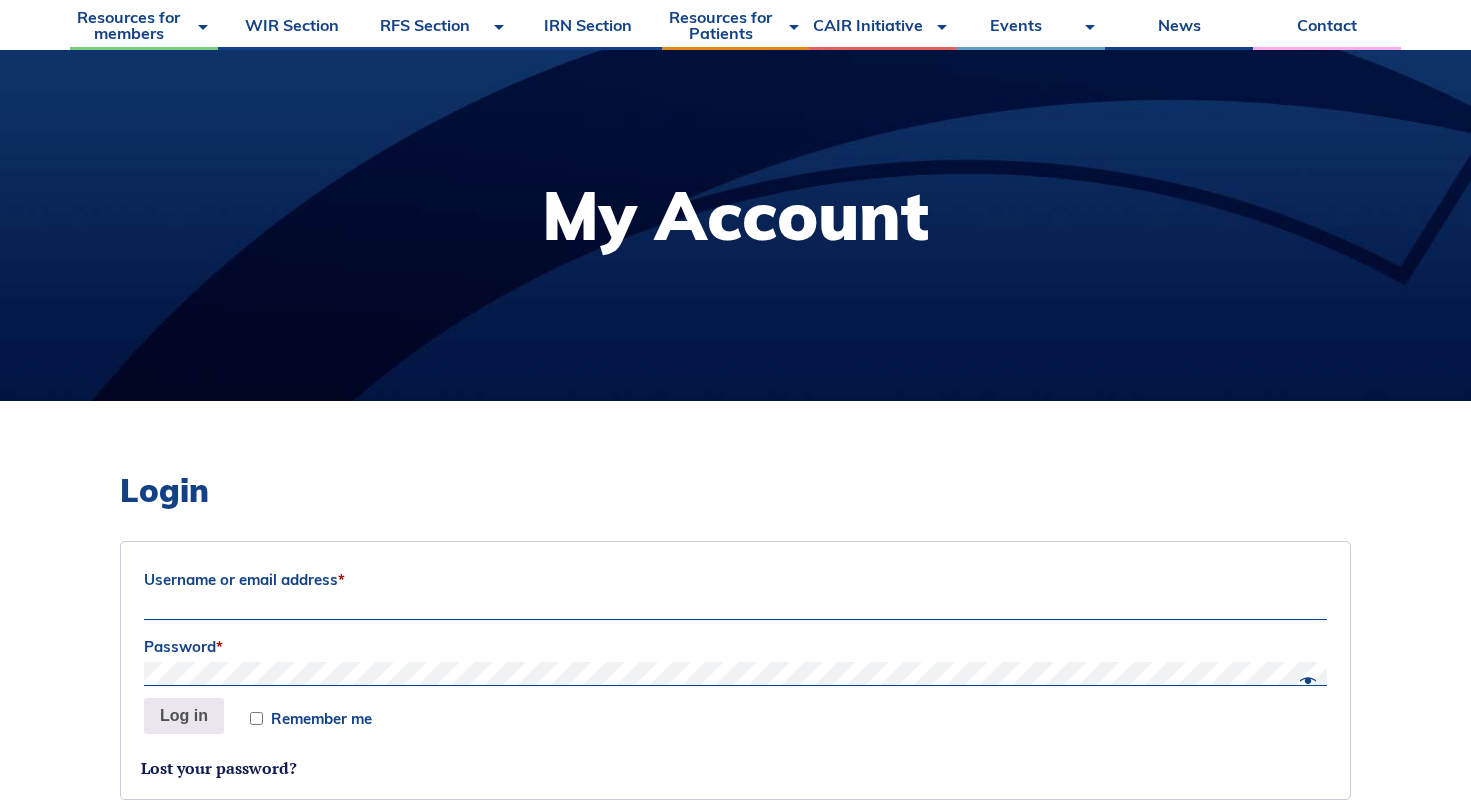 type on "[EMAIL]" 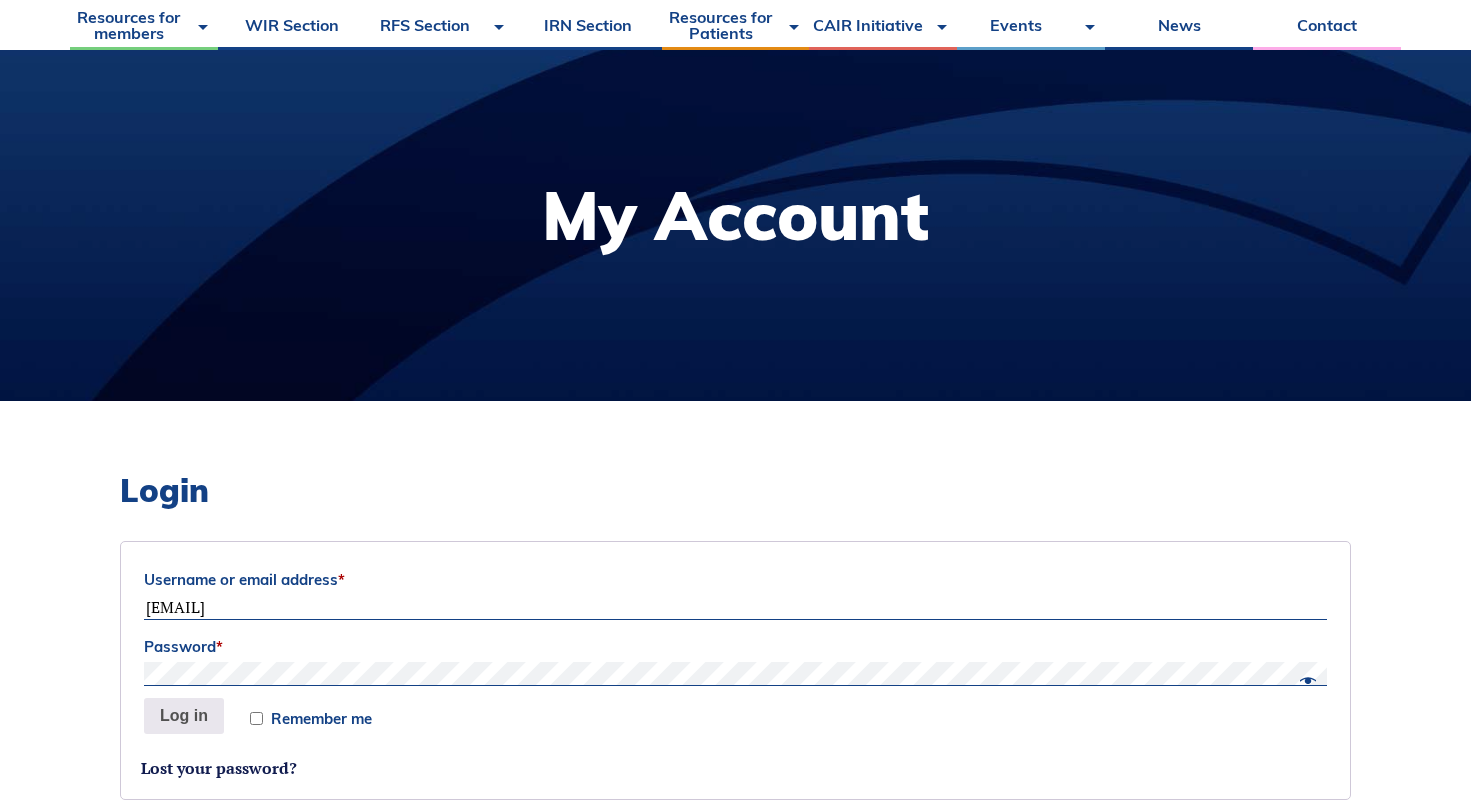 click on "Log in" at bounding box center (184, 716) 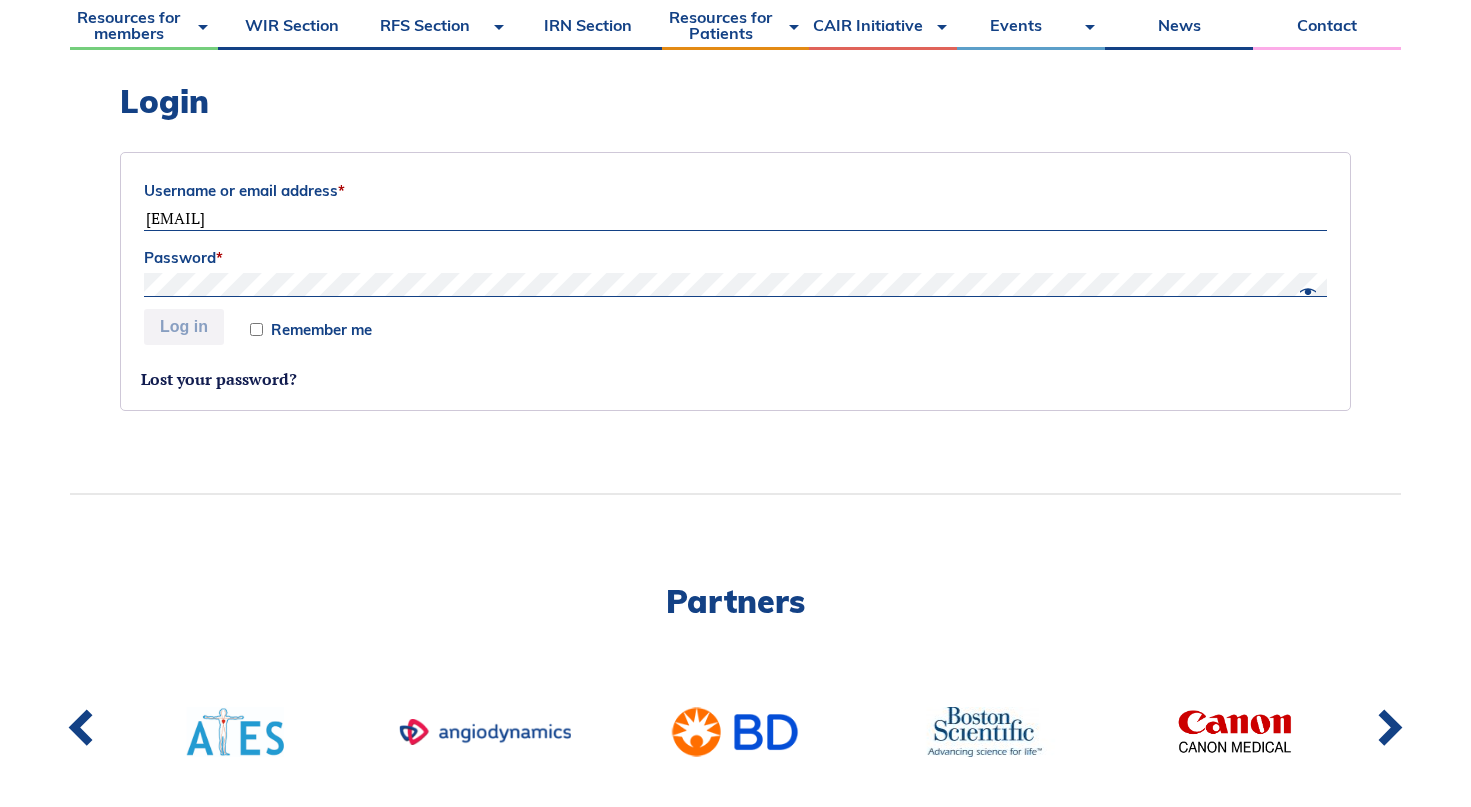 scroll, scrollTop: 556, scrollLeft: 0, axis: vertical 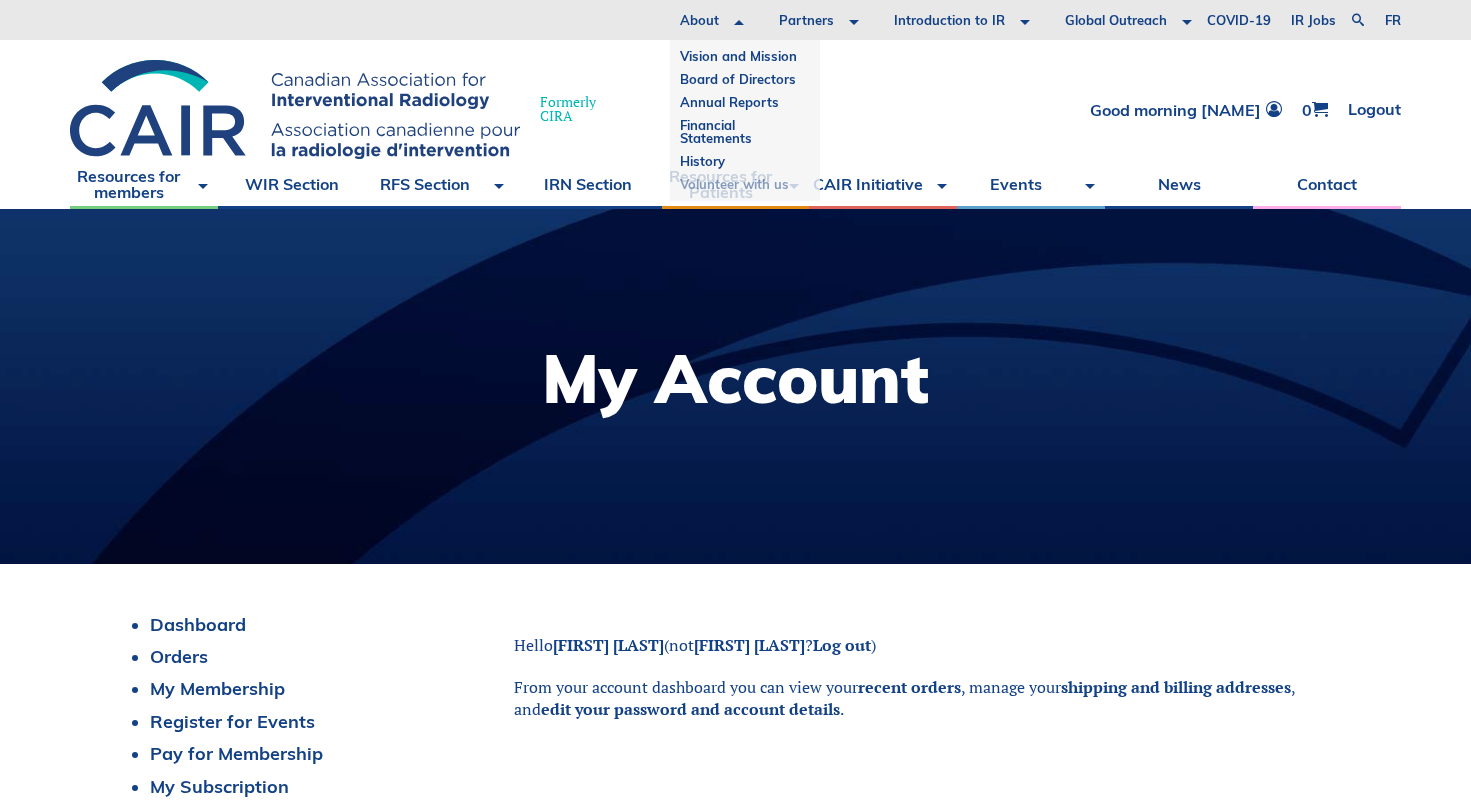 click on "Volunteer with us" at bounding box center [745, 184] 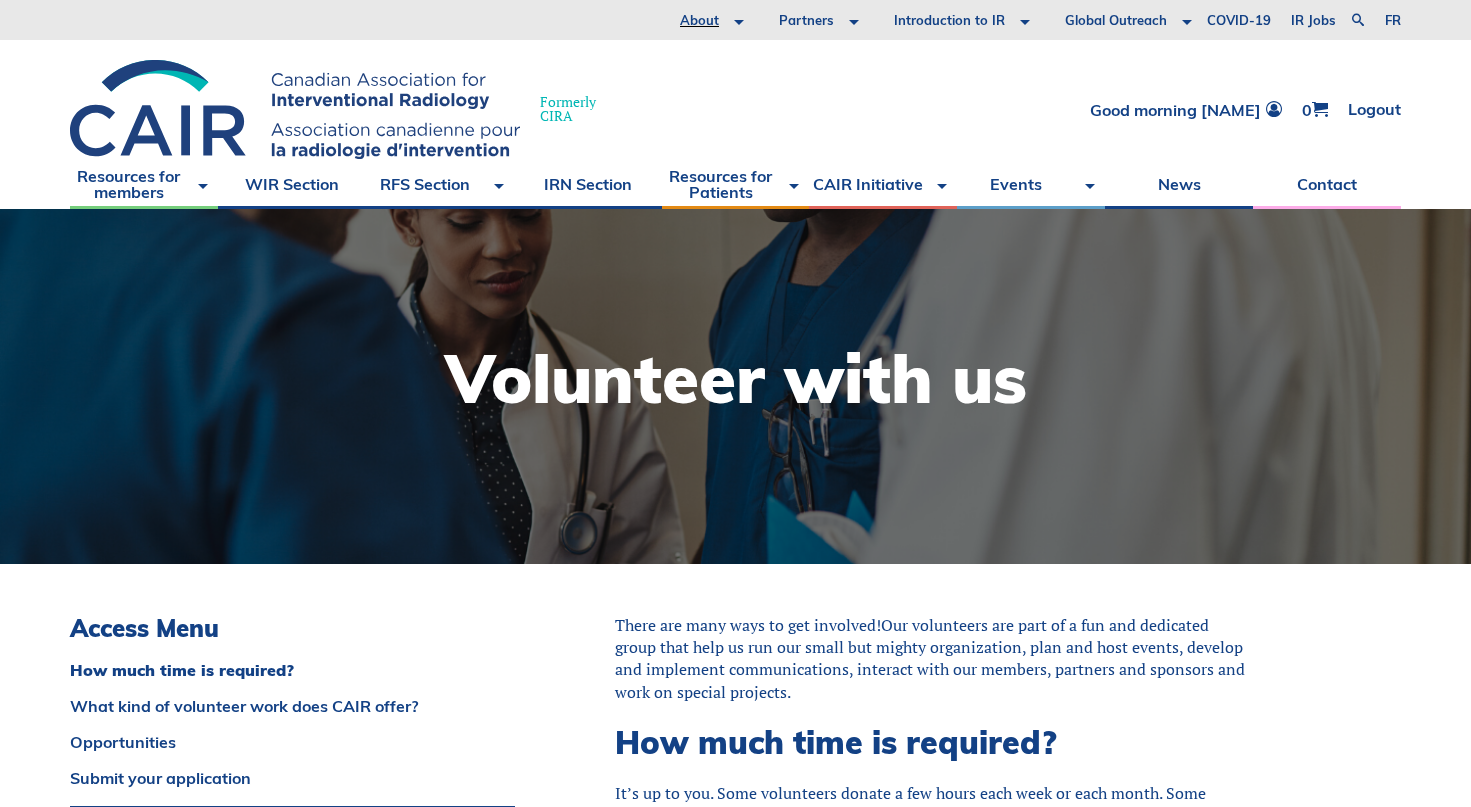 scroll, scrollTop: 0, scrollLeft: 0, axis: both 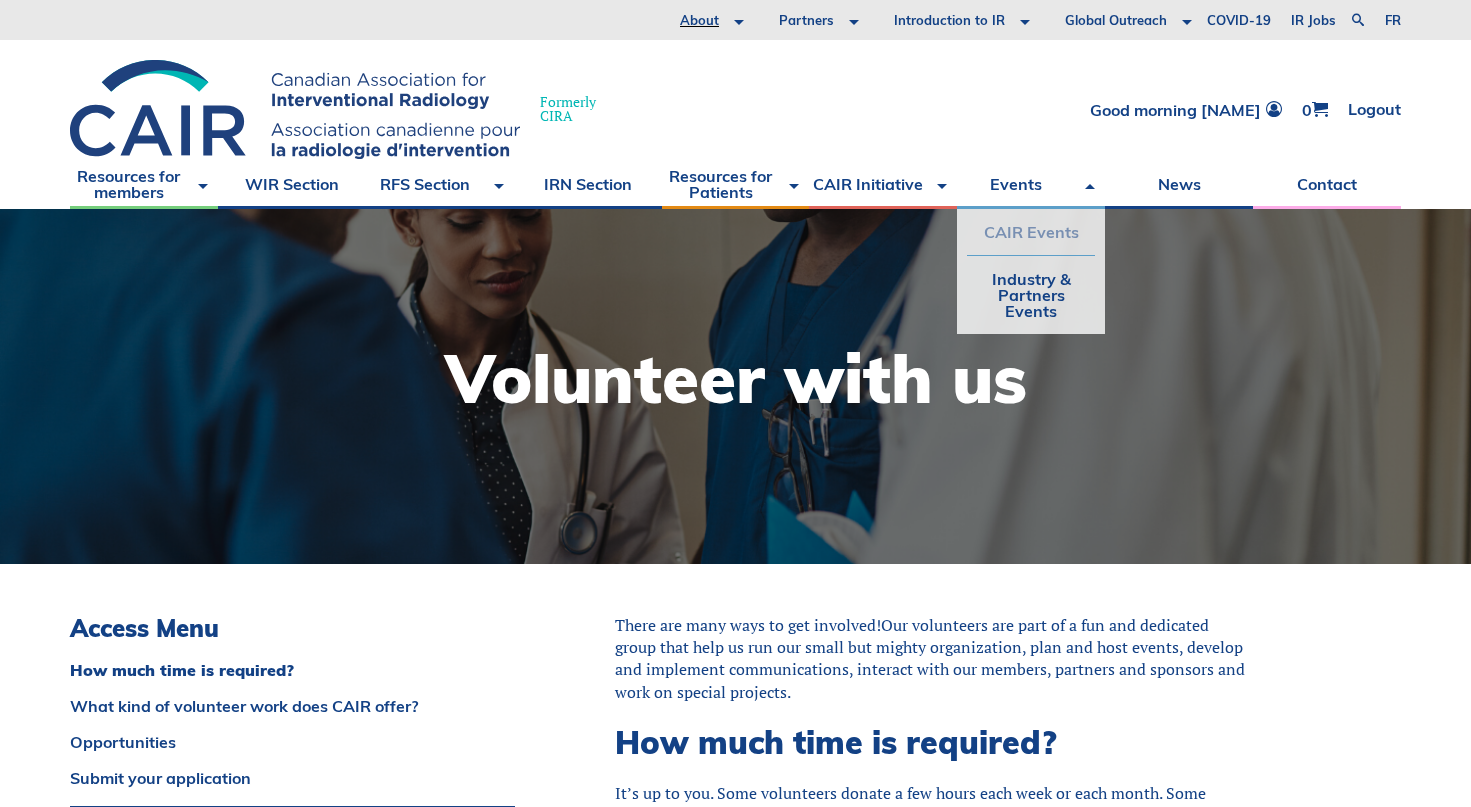 click on "CAIR Events" at bounding box center [1031, 232] 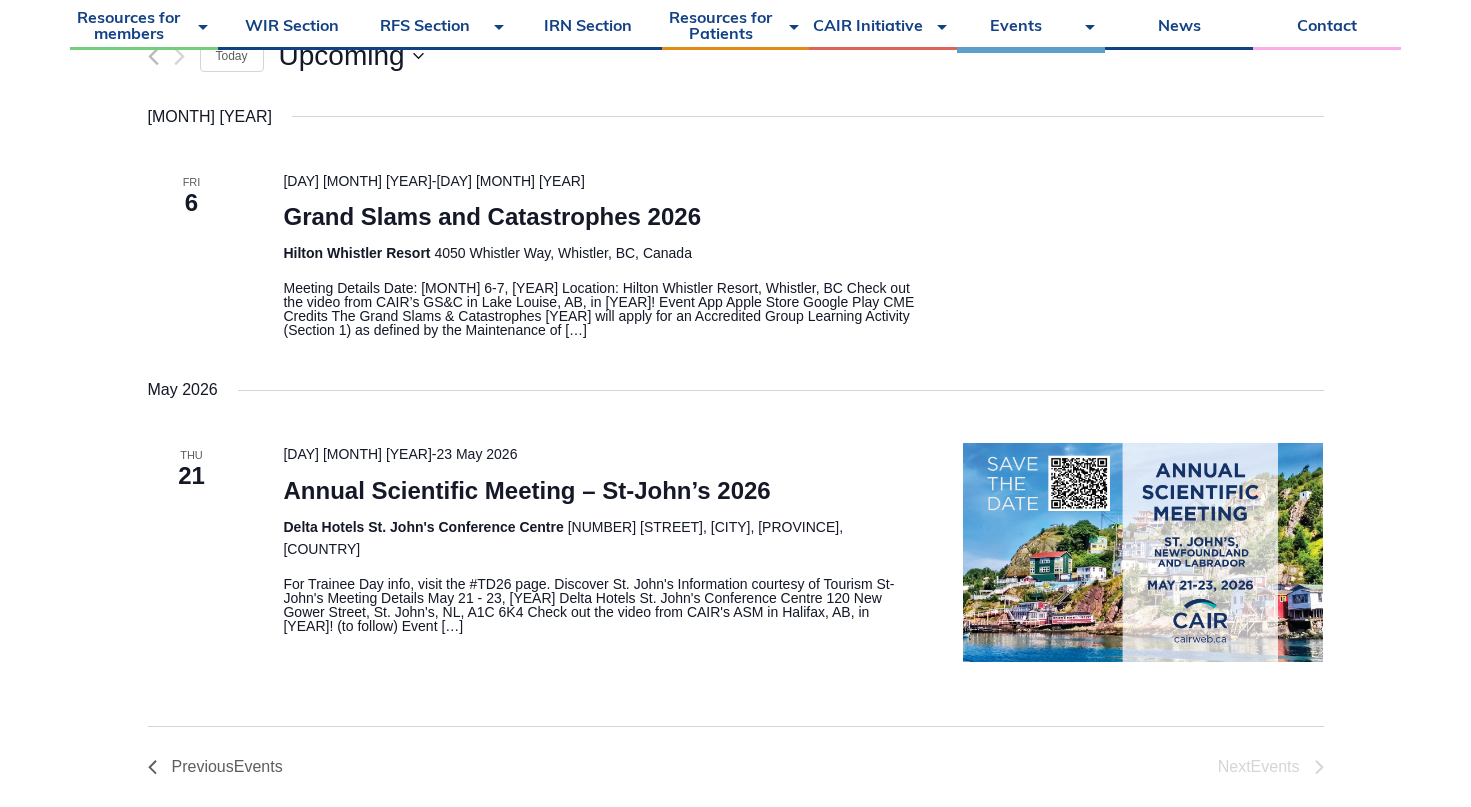 scroll, scrollTop: 782, scrollLeft: 0, axis: vertical 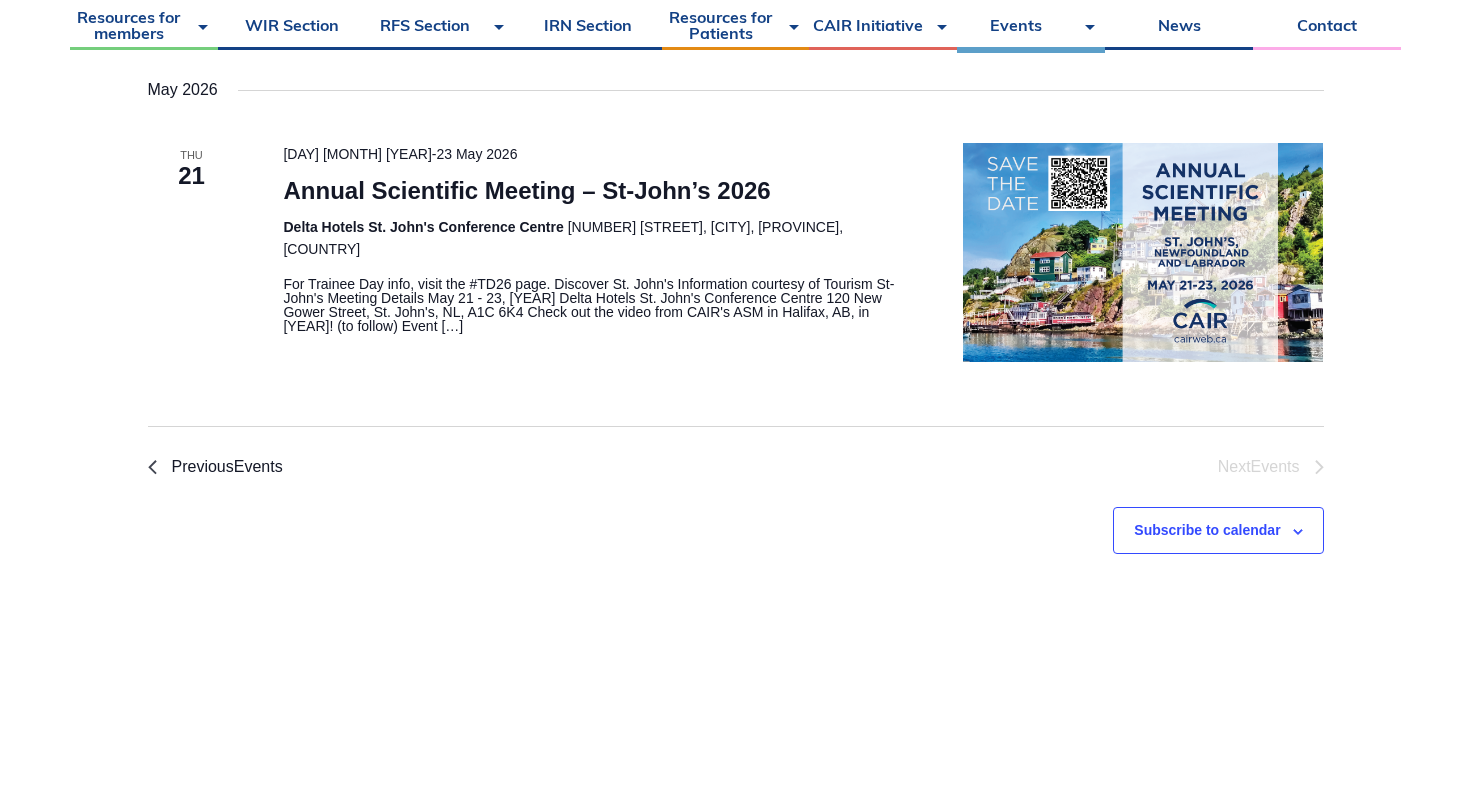 click on "Previous  Events" at bounding box center [227, 467] 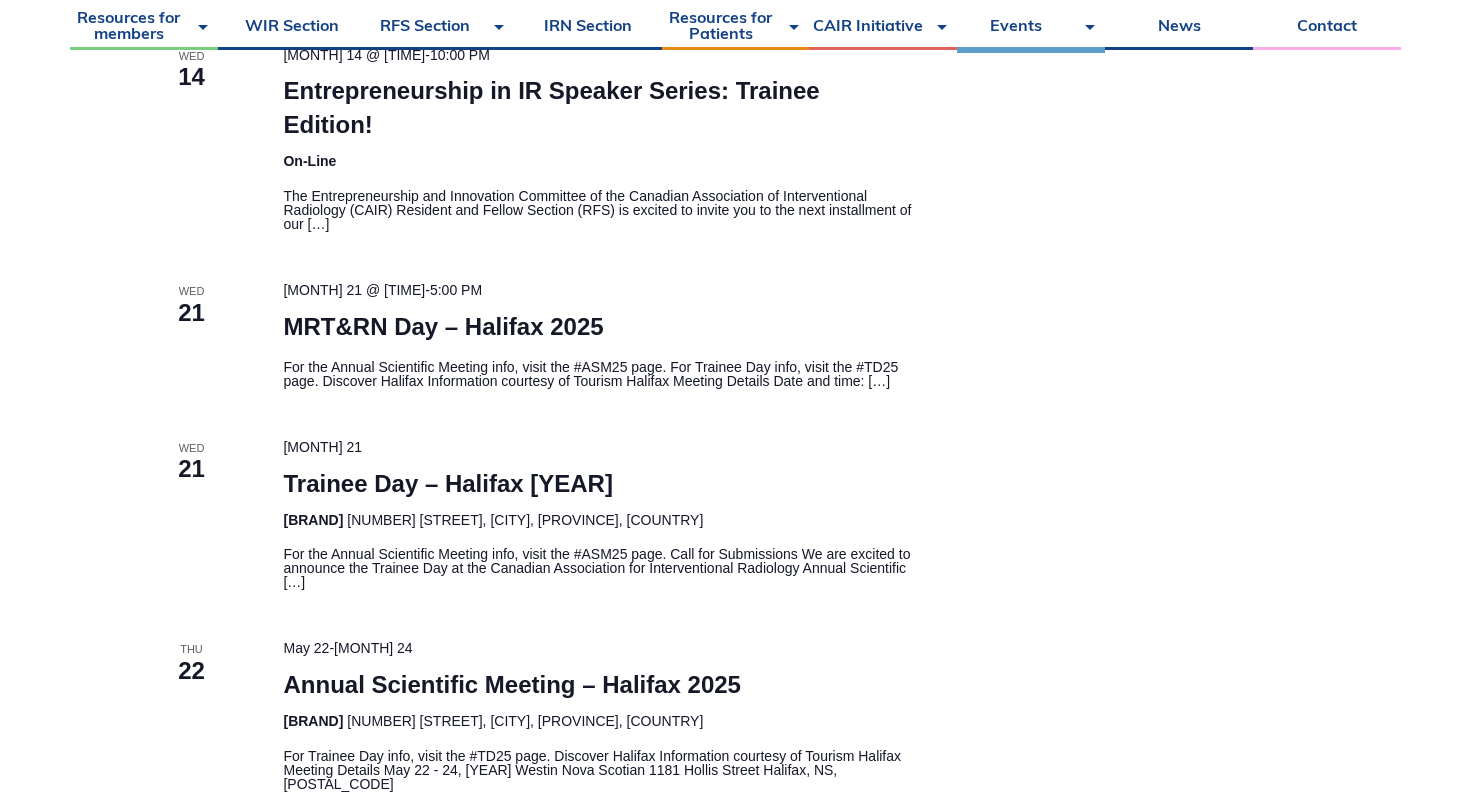 scroll, scrollTop: 1760, scrollLeft: 0, axis: vertical 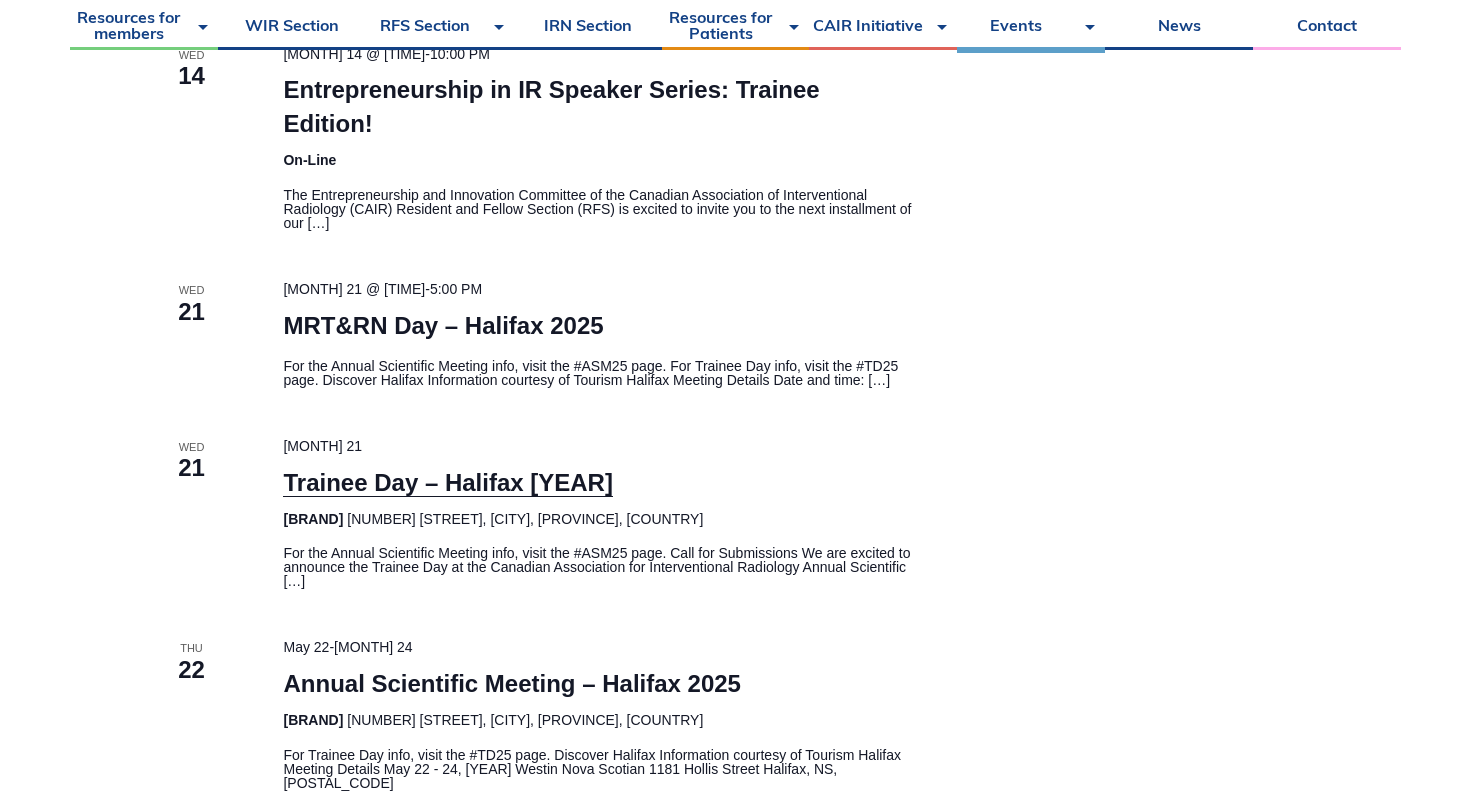 click on "Trainee Day – Halifax 2025" at bounding box center [447, 483] 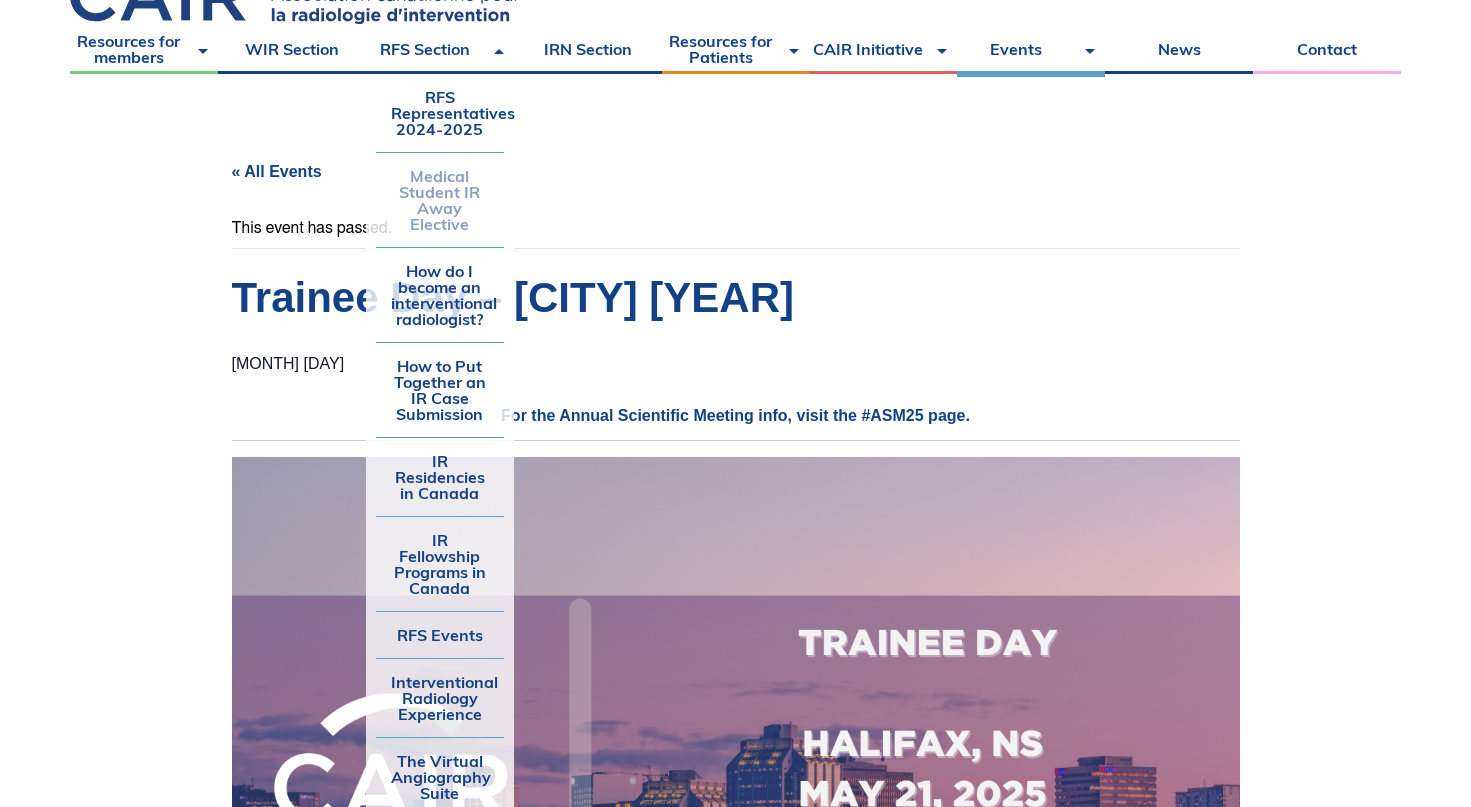 scroll, scrollTop: 136, scrollLeft: 0, axis: vertical 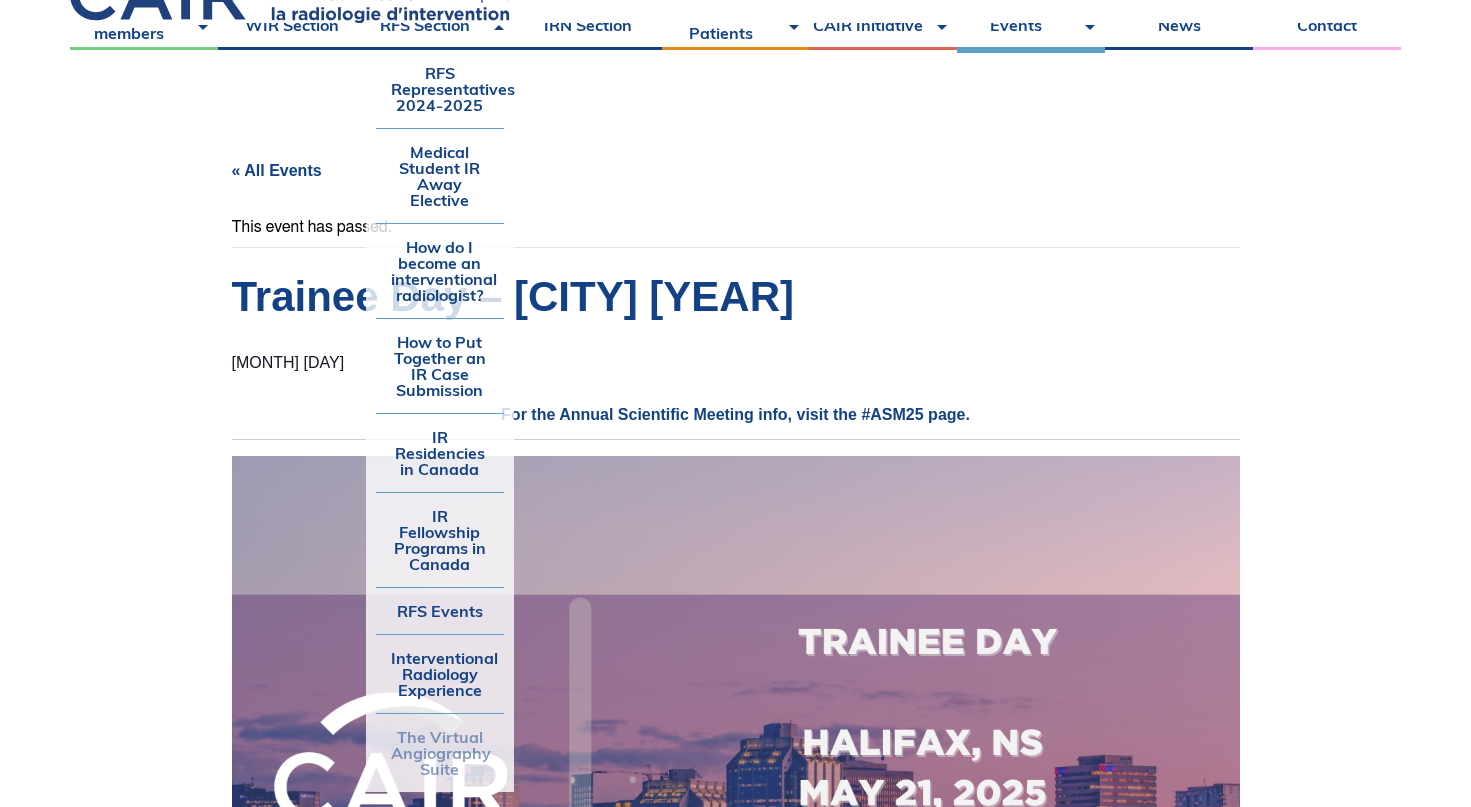click on "The Virtual Angiography Suite" at bounding box center [440, 753] 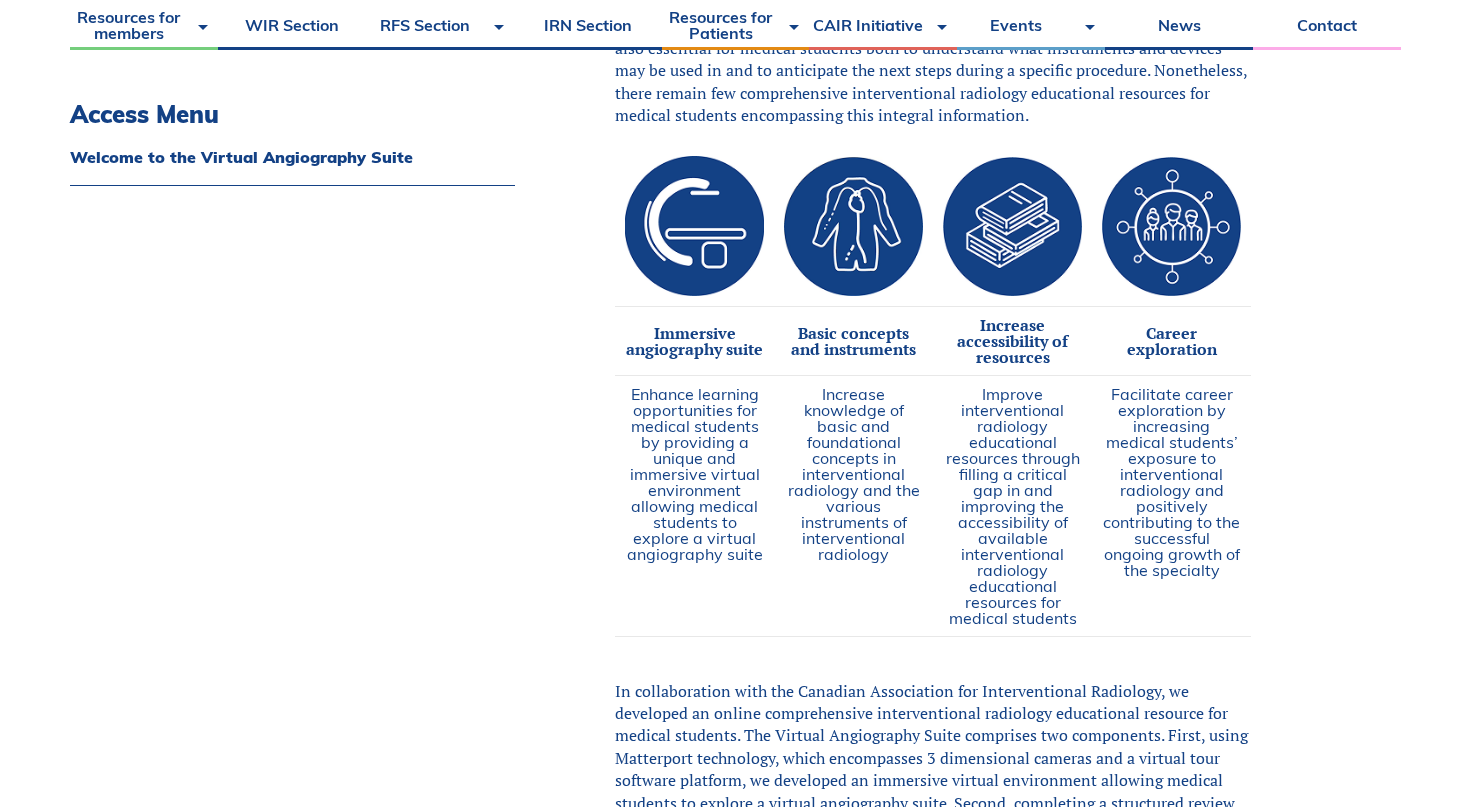 scroll, scrollTop: 1008, scrollLeft: 0, axis: vertical 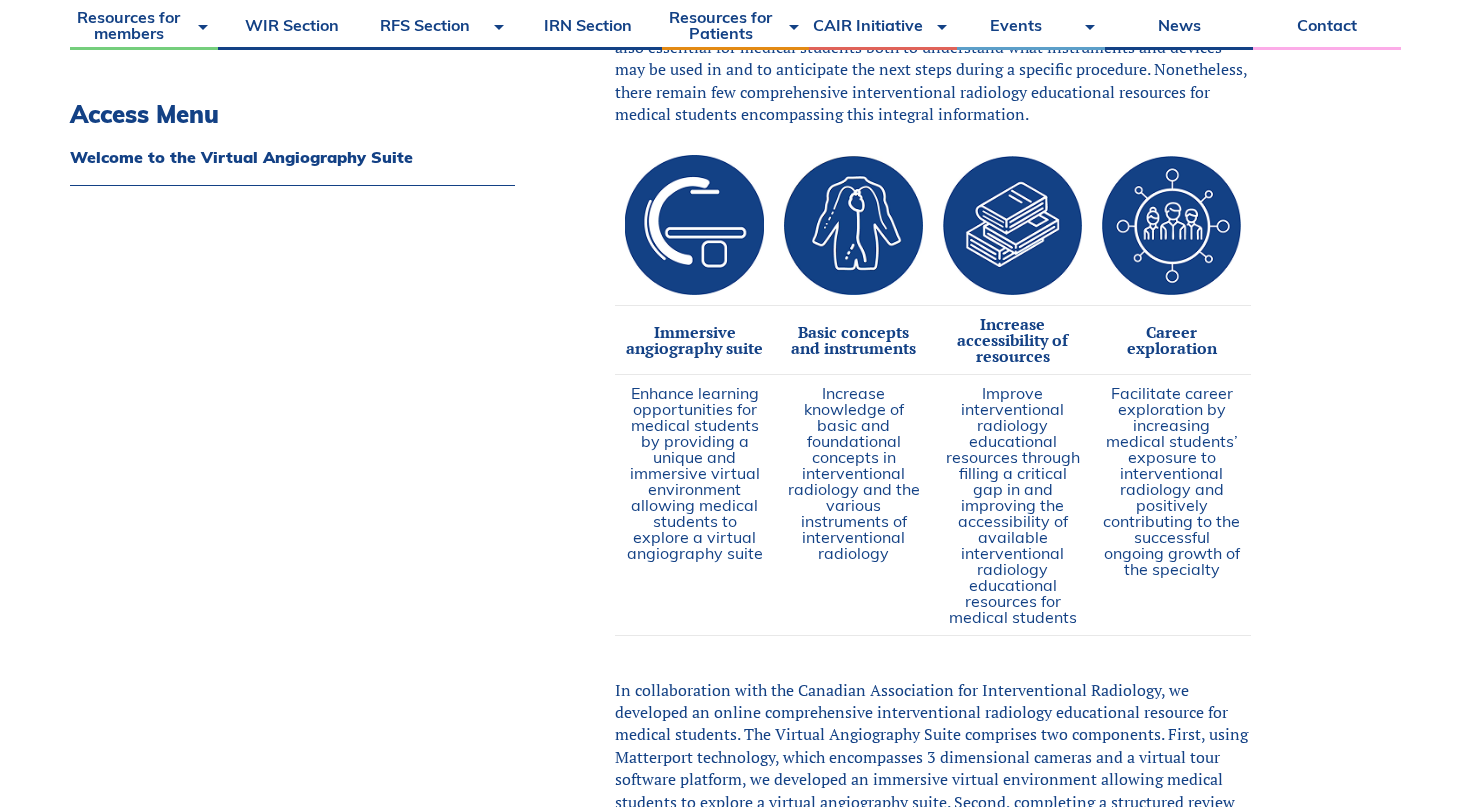 click on "Immersive angiography suite" at bounding box center [694, 340] 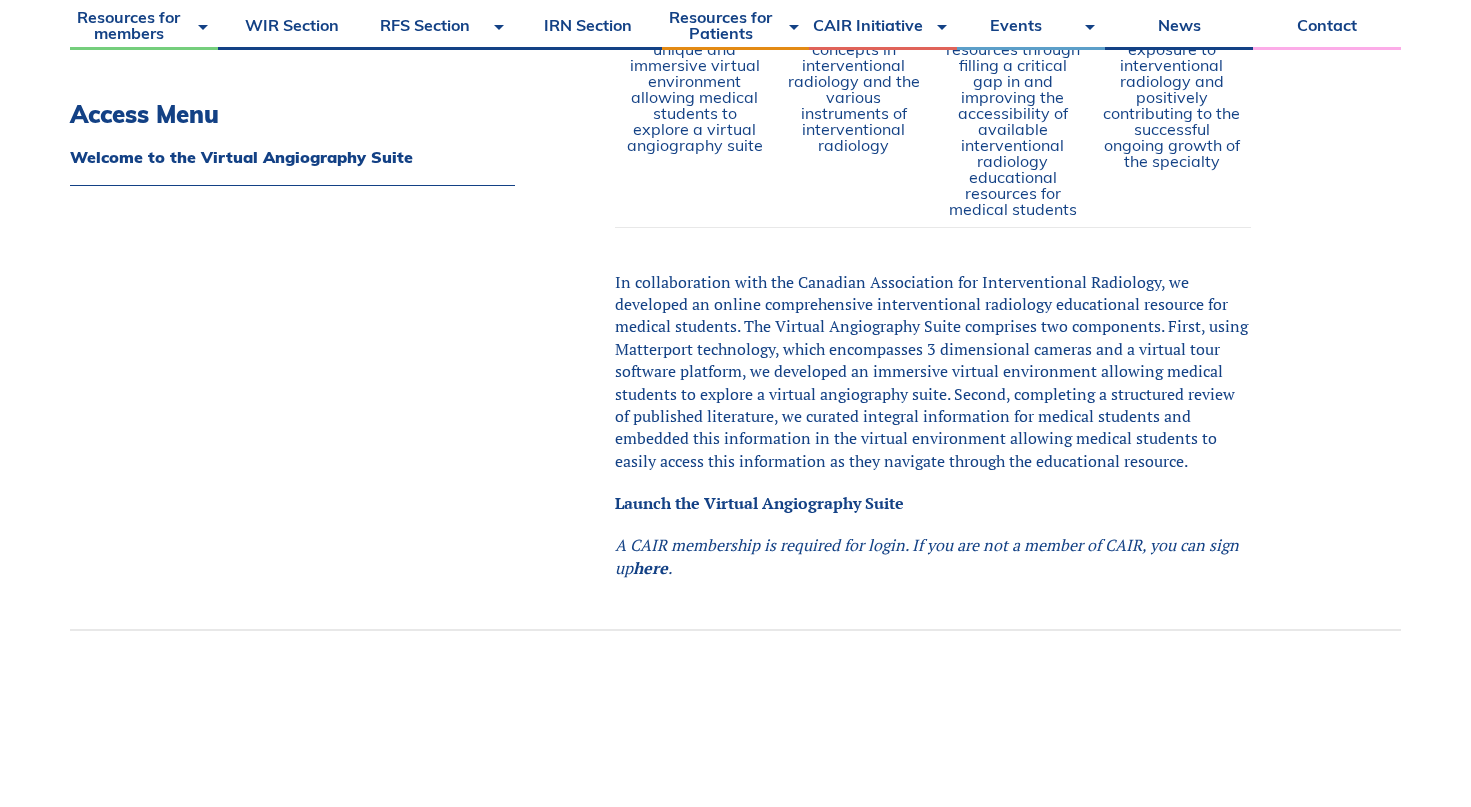 scroll, scrollTop: 1413, scrollLeft: 0, axis: vertical 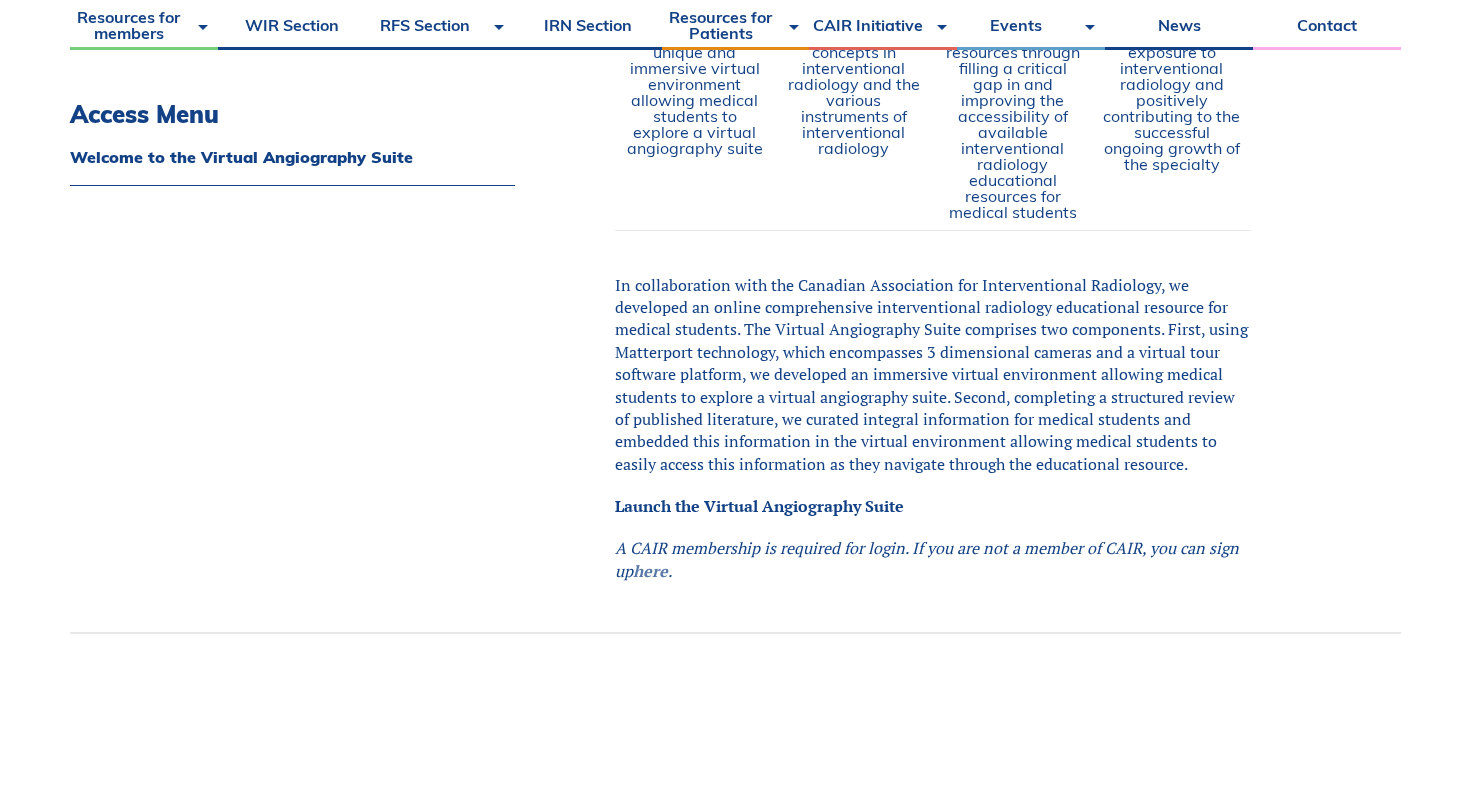 click on "here" at bounding box center [650, 571] 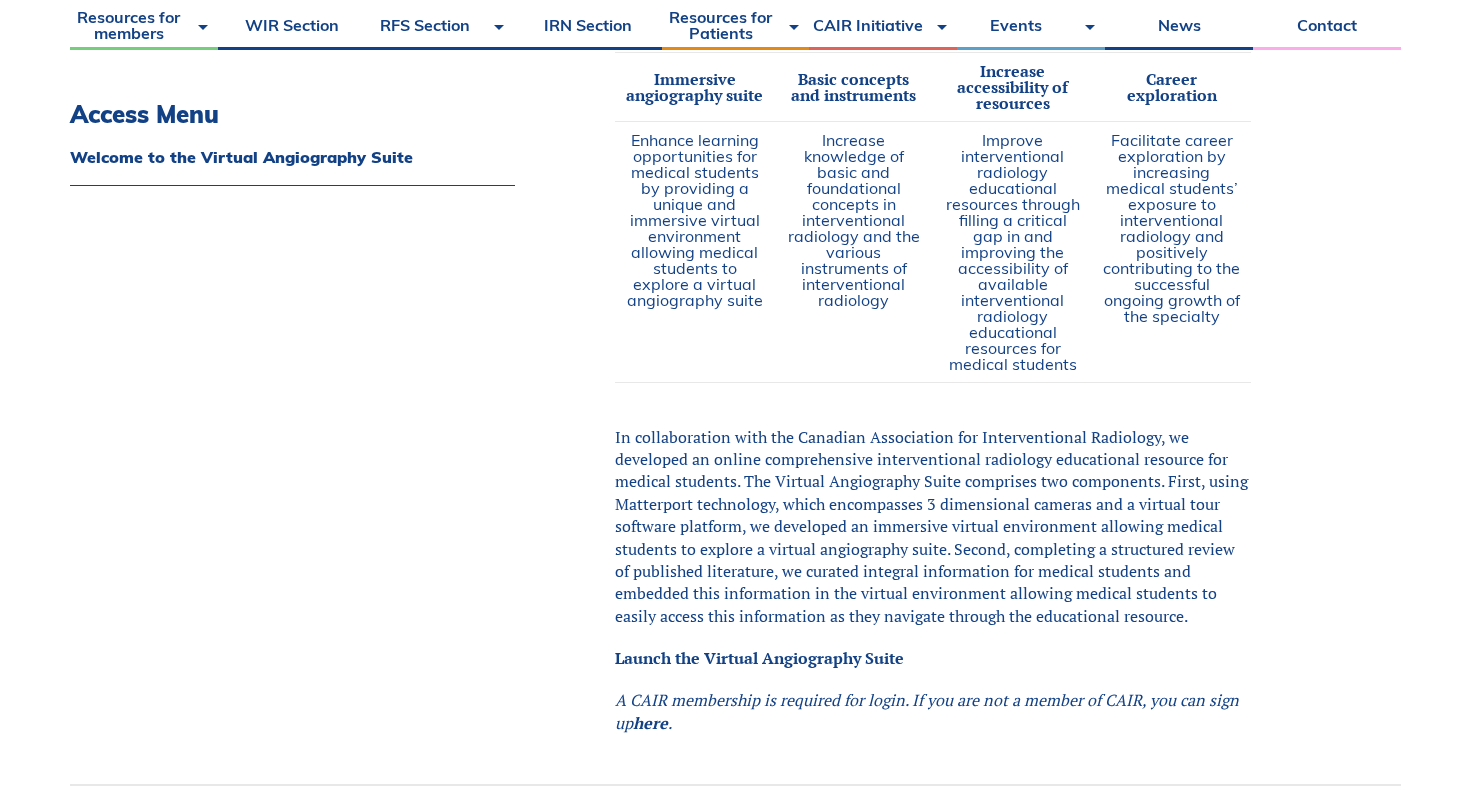 scroll, scrollTop: 1274, scrollLeft: 0, axis: vertical 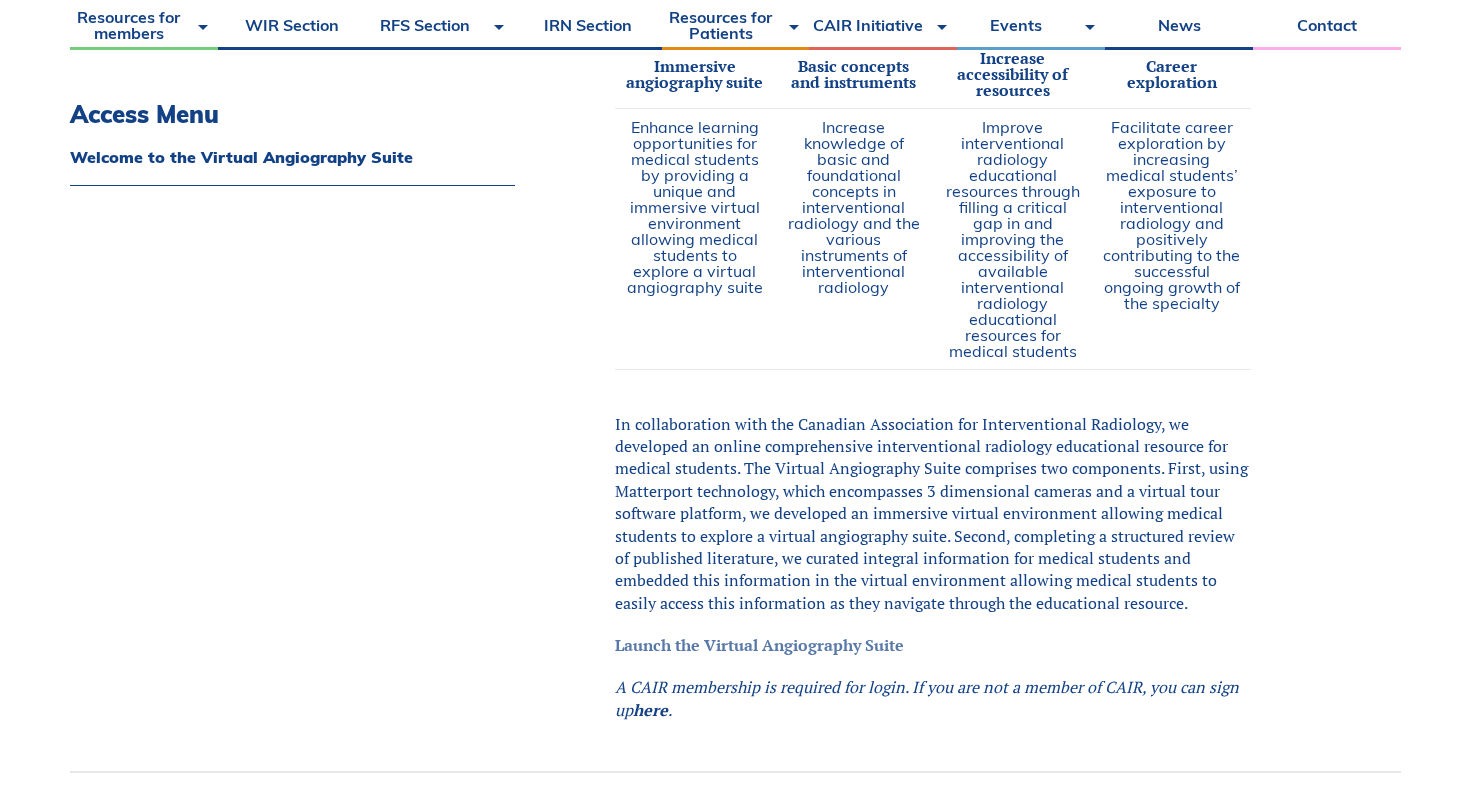 click on "Launch the Virtual Angiography Suite" at bounding box center [759, 645] 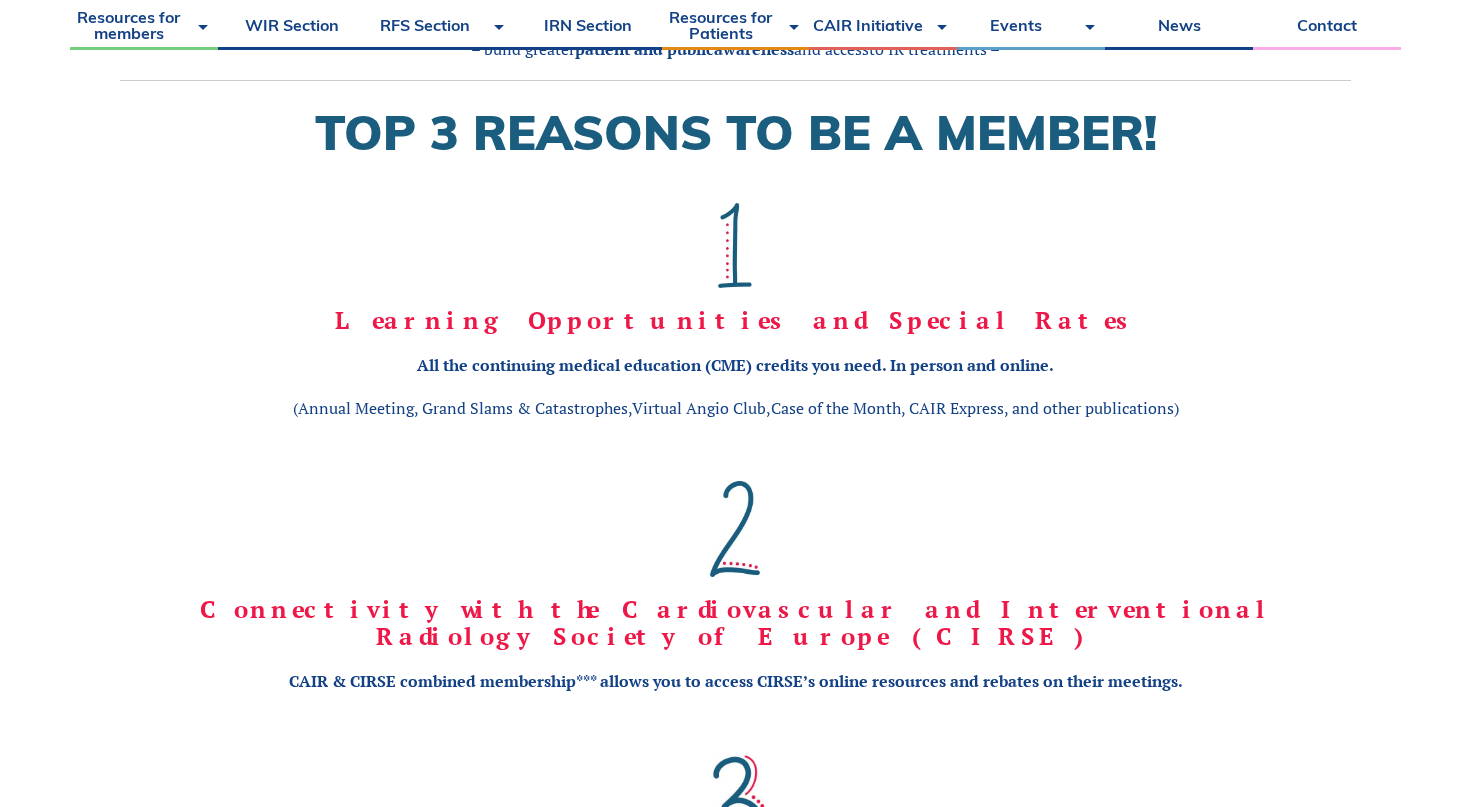 scroll, scrollTop: 1611, scrollLeft: 0, axis: vertical 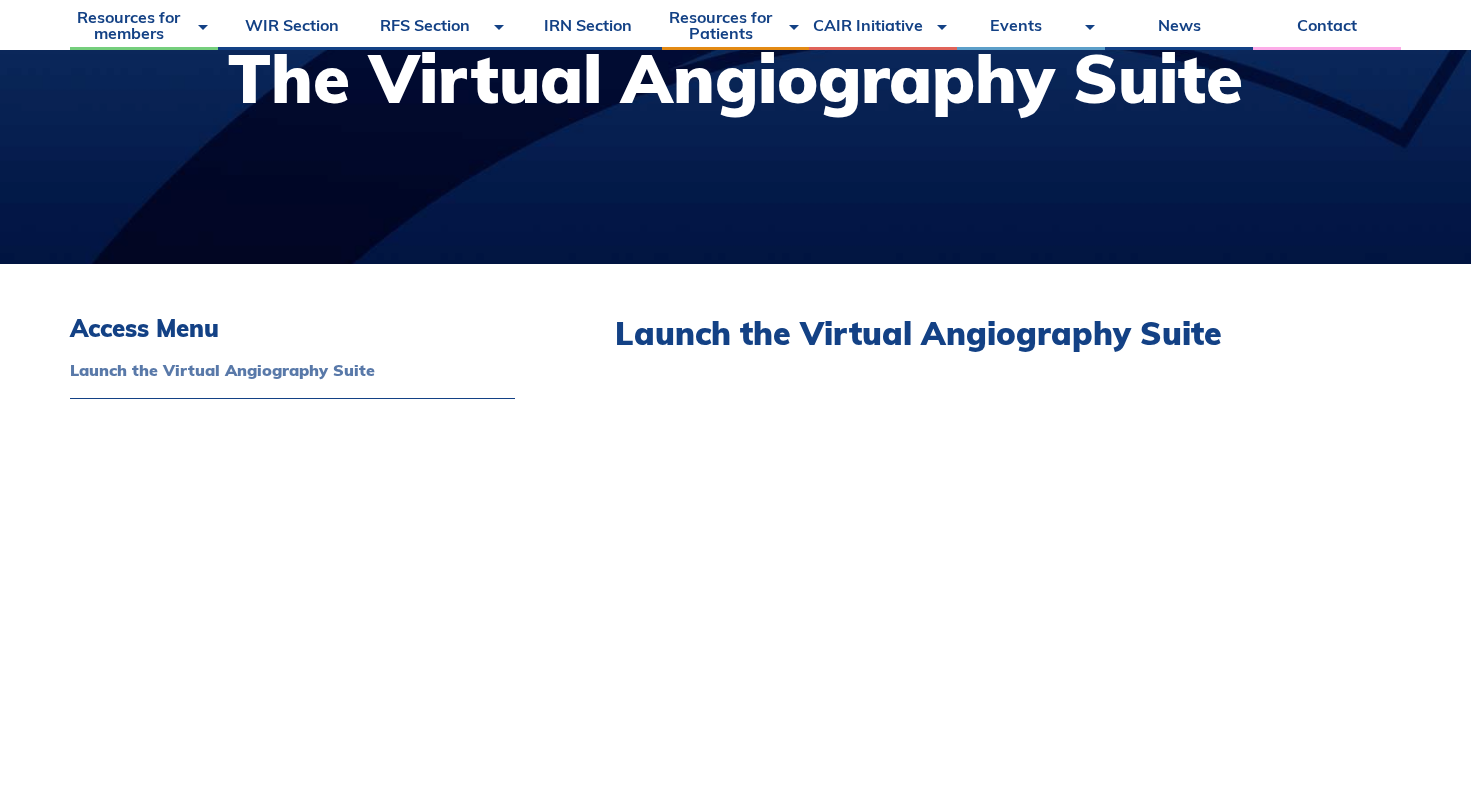 click on "Launch the Virtual Angiography Suite" at bounding box center (292, 370) 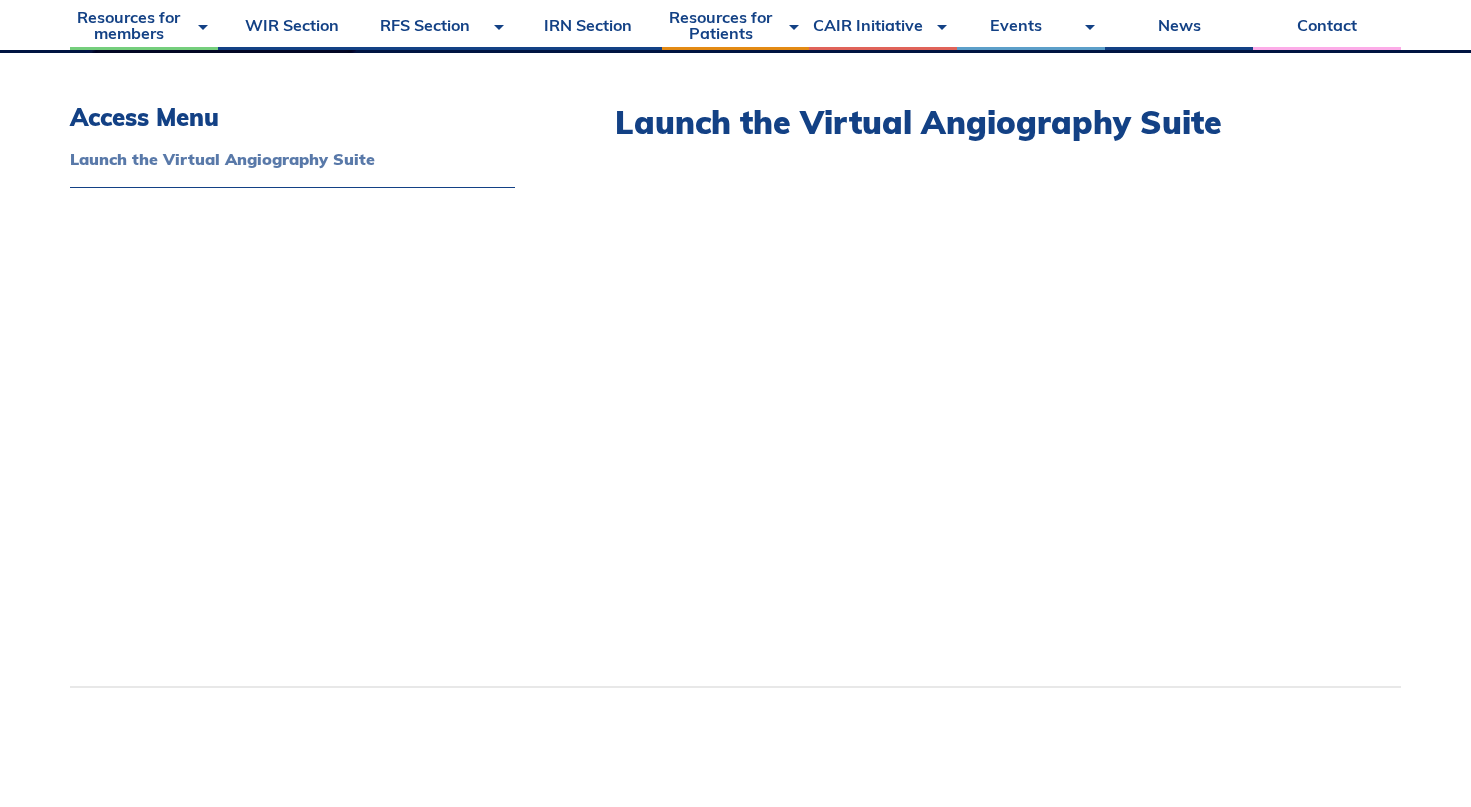 scroll, scrollTop: 513, scrollLeft: 0, axis: vertical 